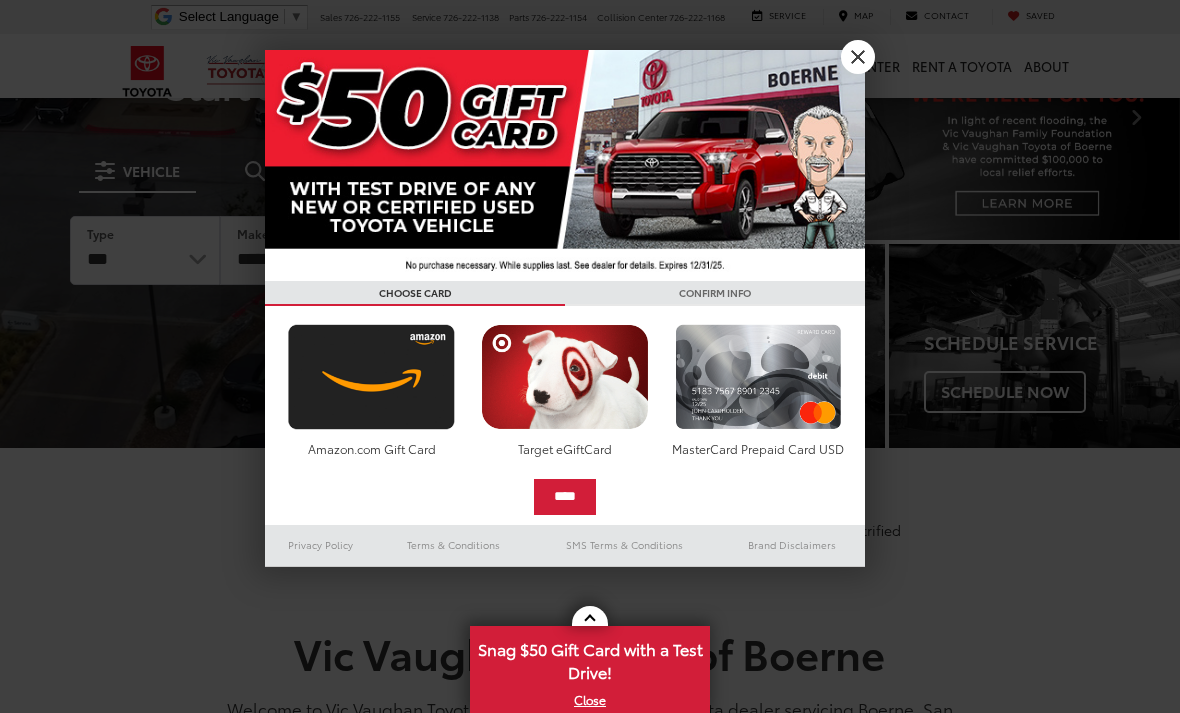 scroll, scrollTop: 107, scrollLeft: 0, axis: vertical 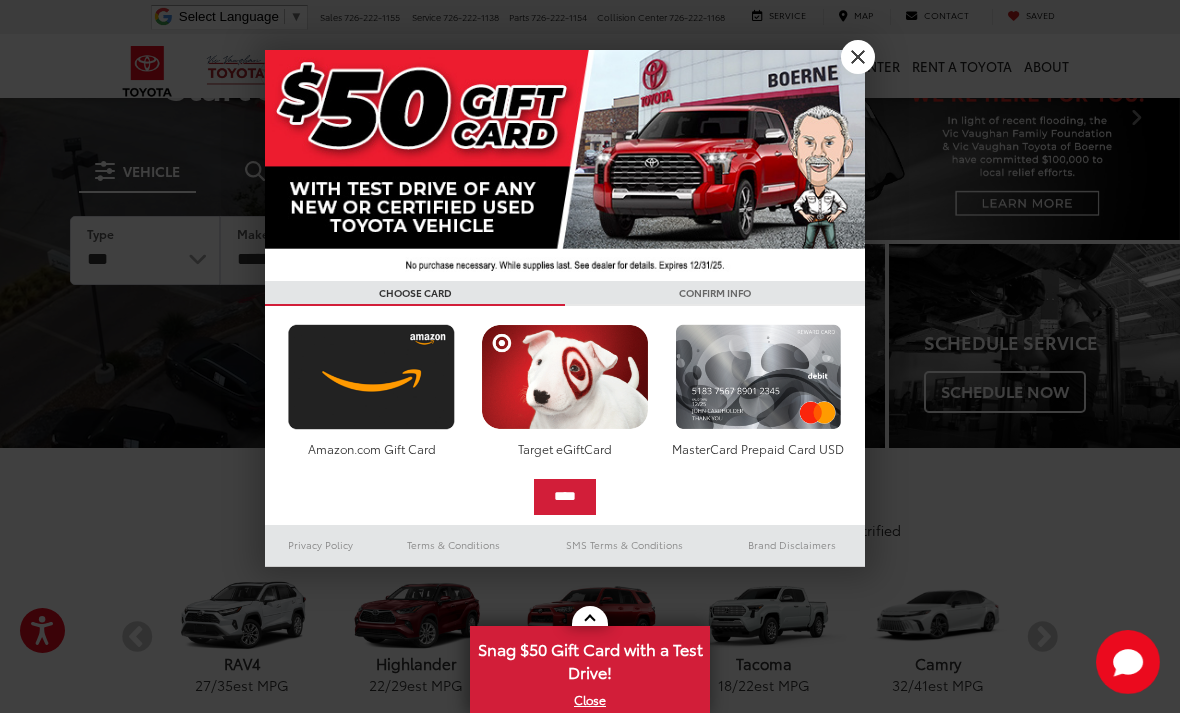 click on "X" at bounding box center [858, 57] 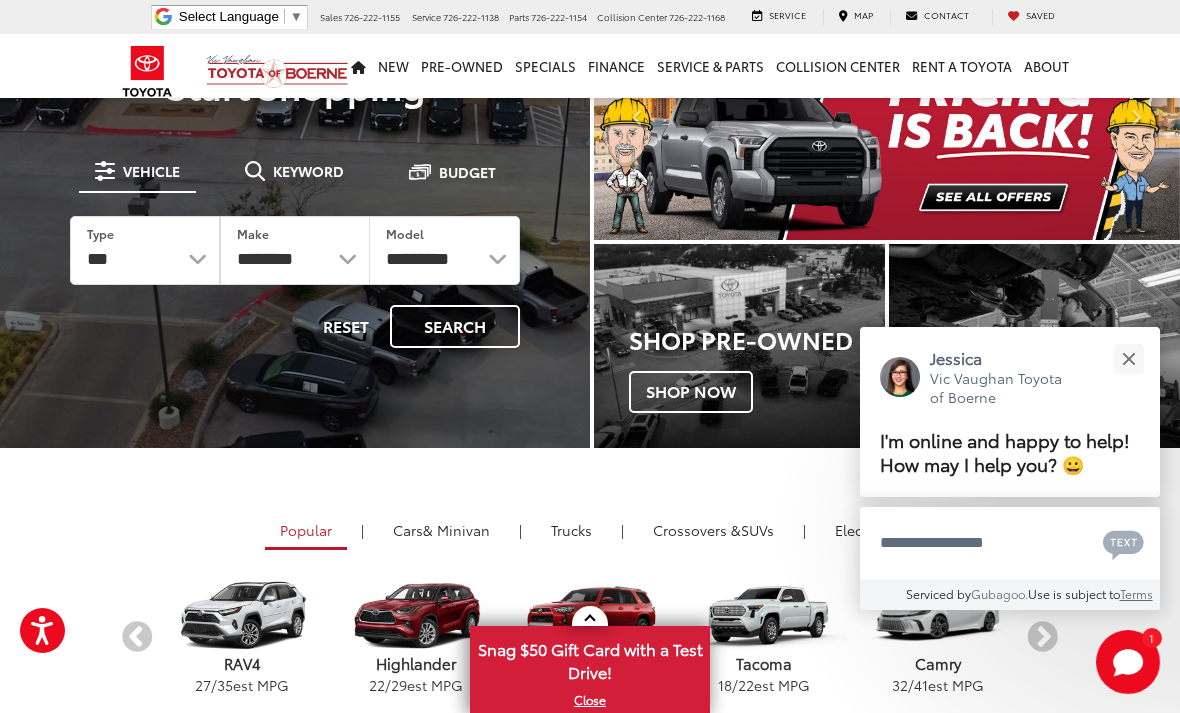 click at bounding box center [1128, 358] 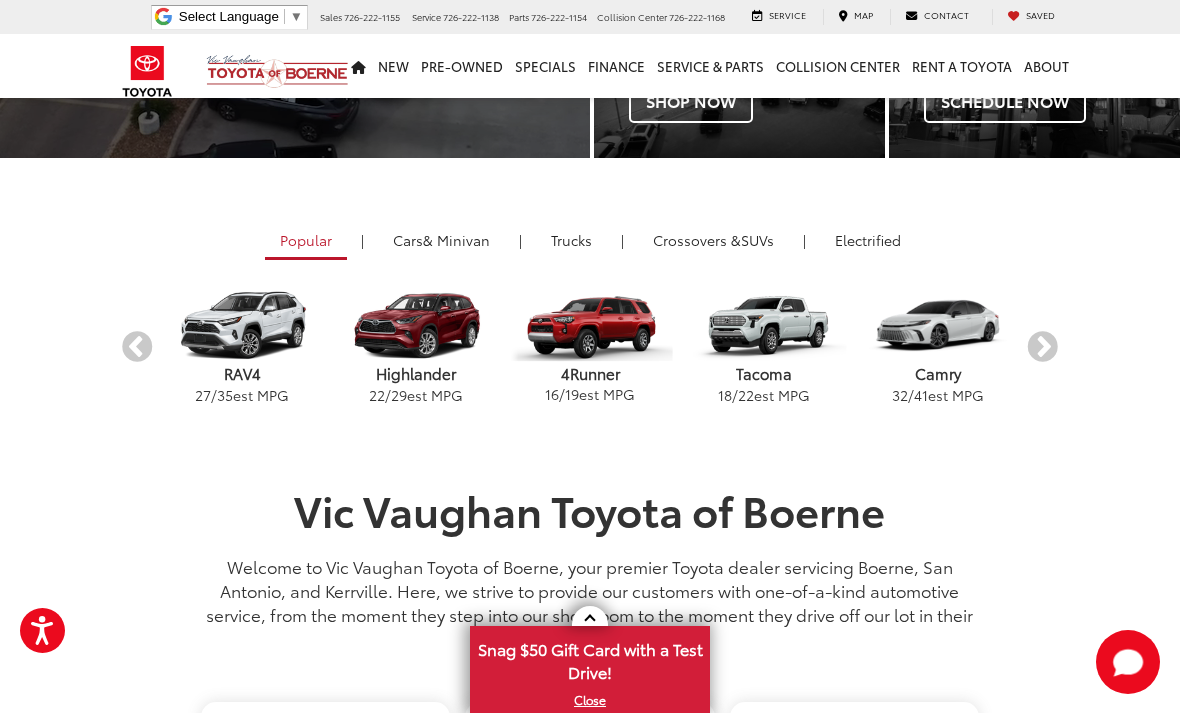 scroll, scrollTop: 399, scrollLeft: 0, axis: vertical 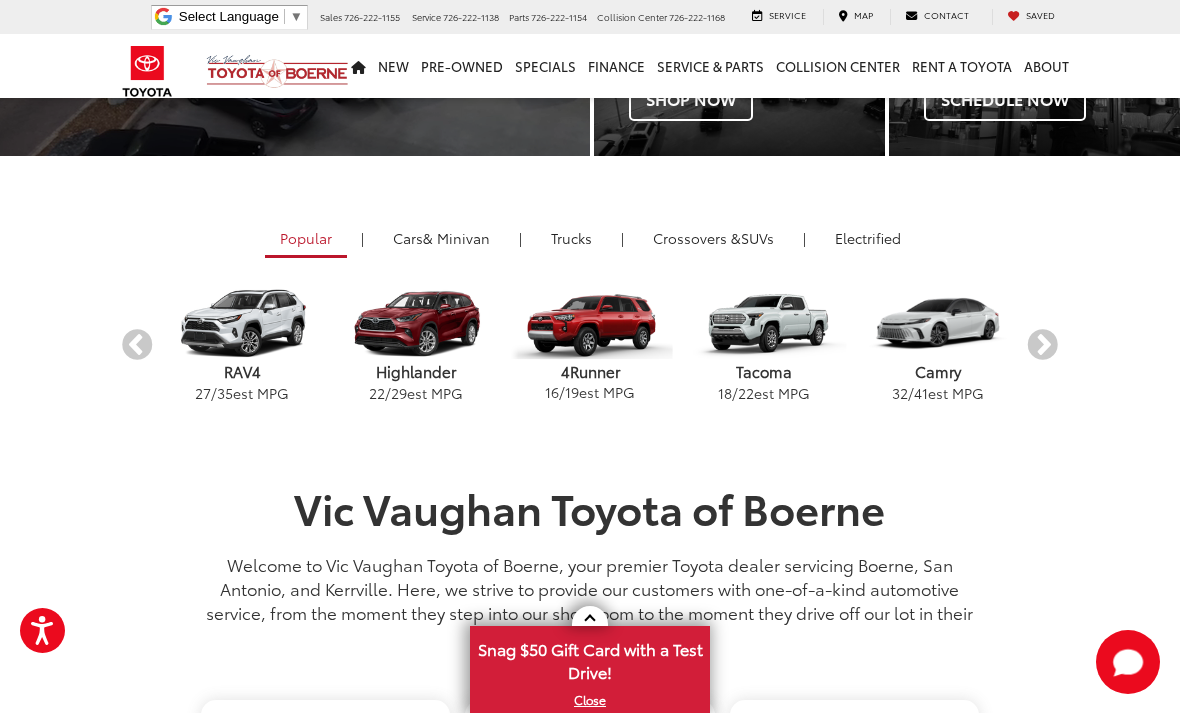 click on "Next" at bounding box center [1042, 345] 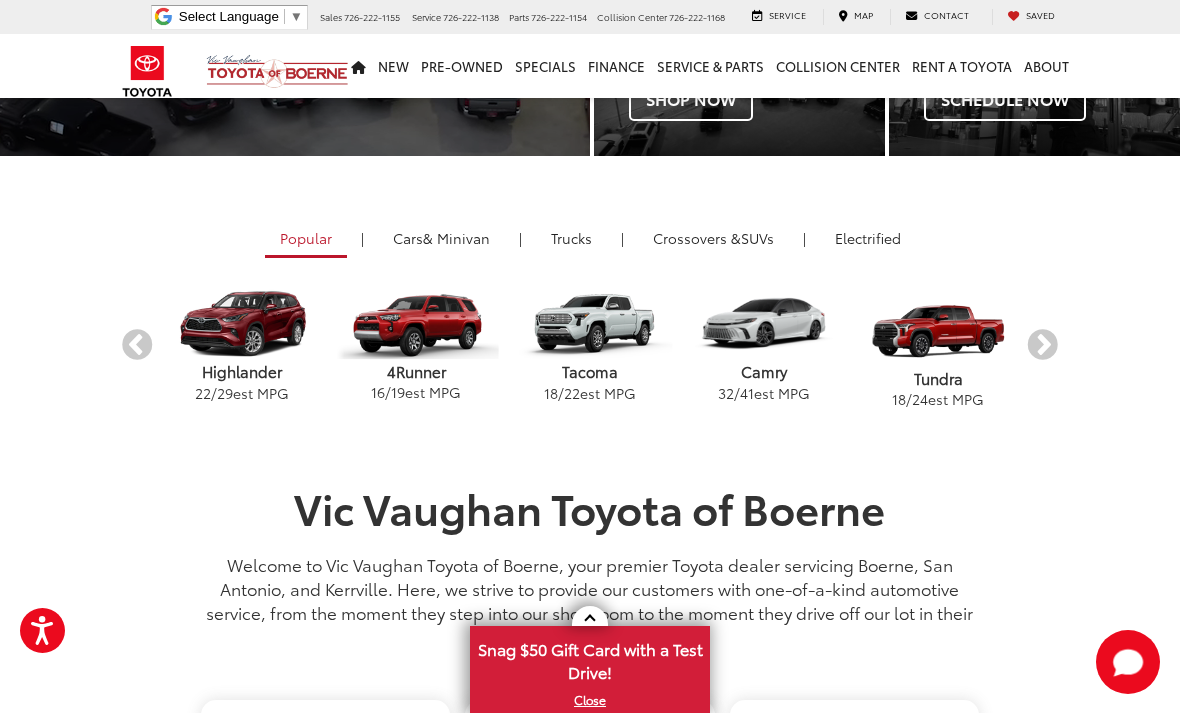 click on "Next" at bounding box center (1042, 345) 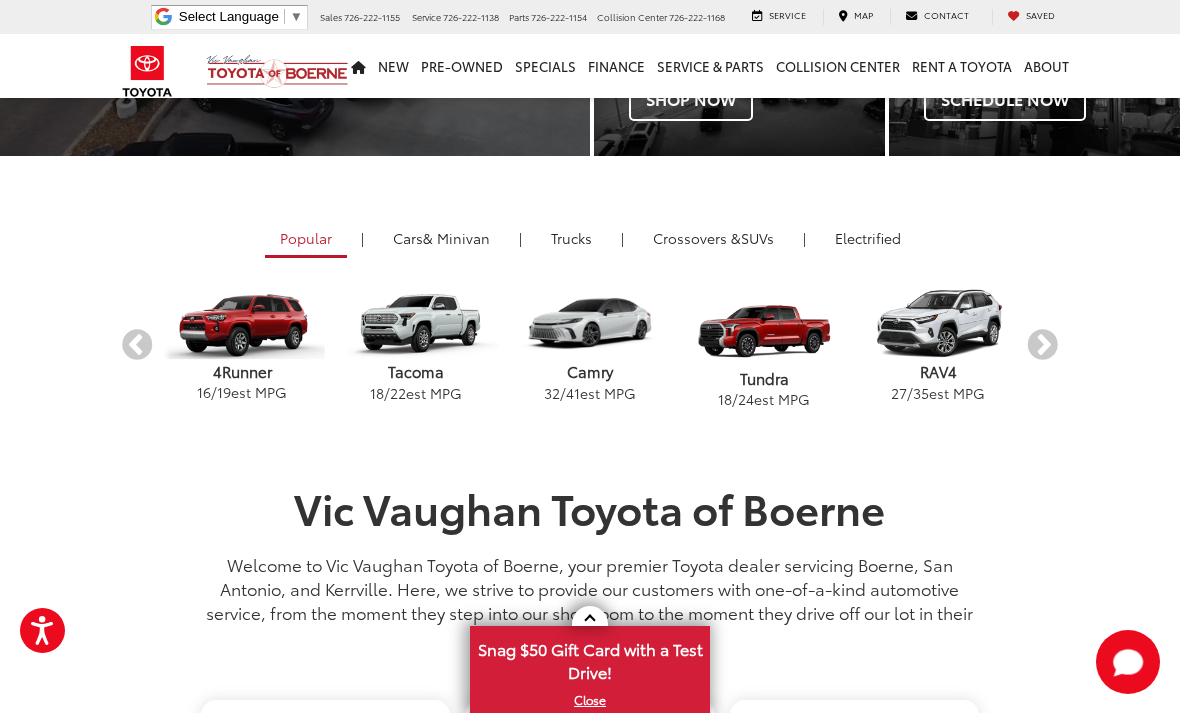 click on "Next" at bounding box center [1042, 345] 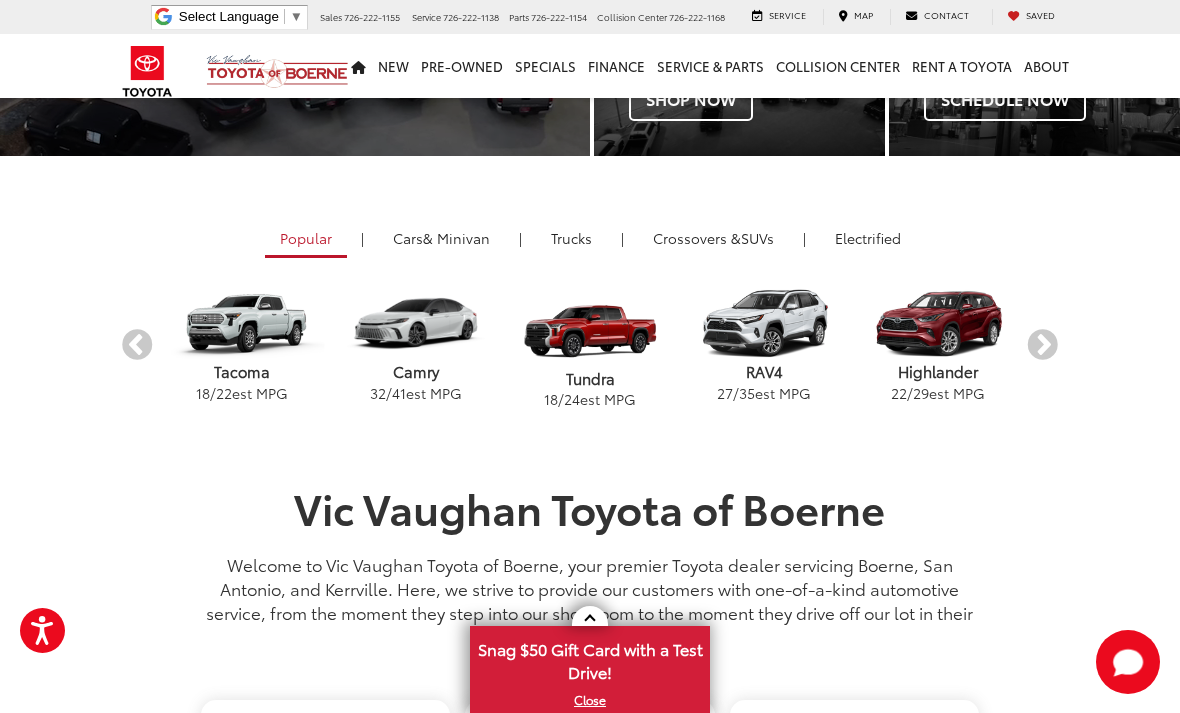 click on "Next" at bounding box center (1042, 345) 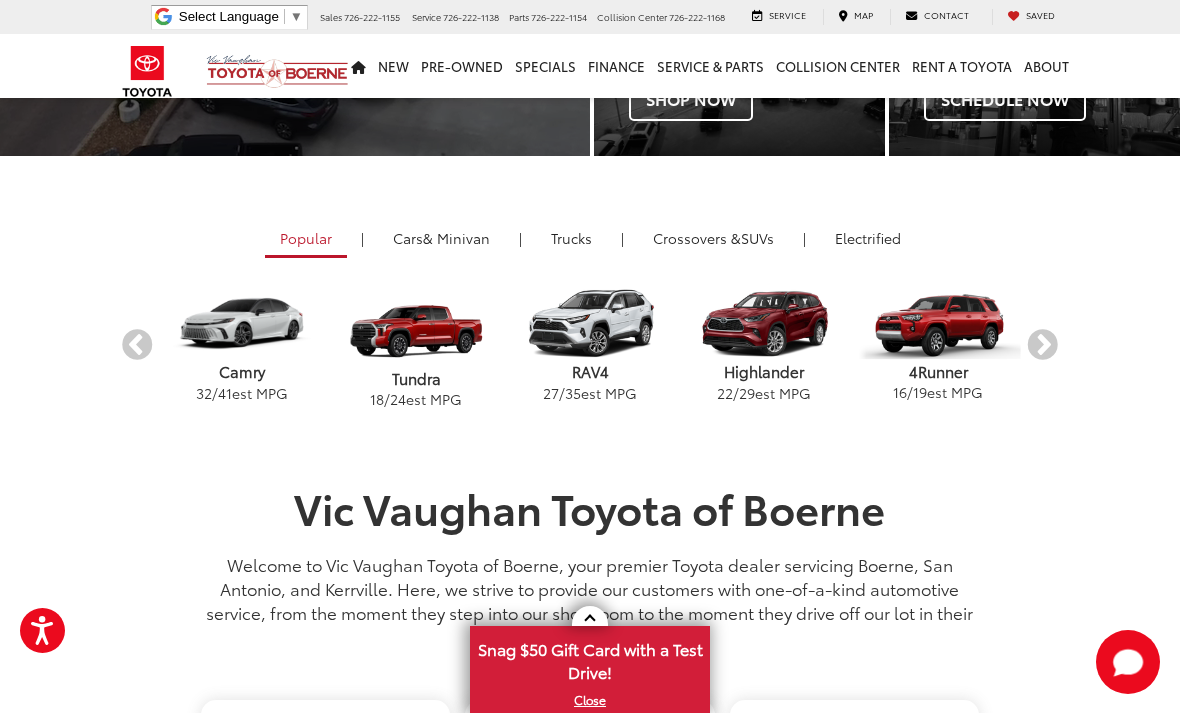 click on "Next" at bounding box center (1042, 345) 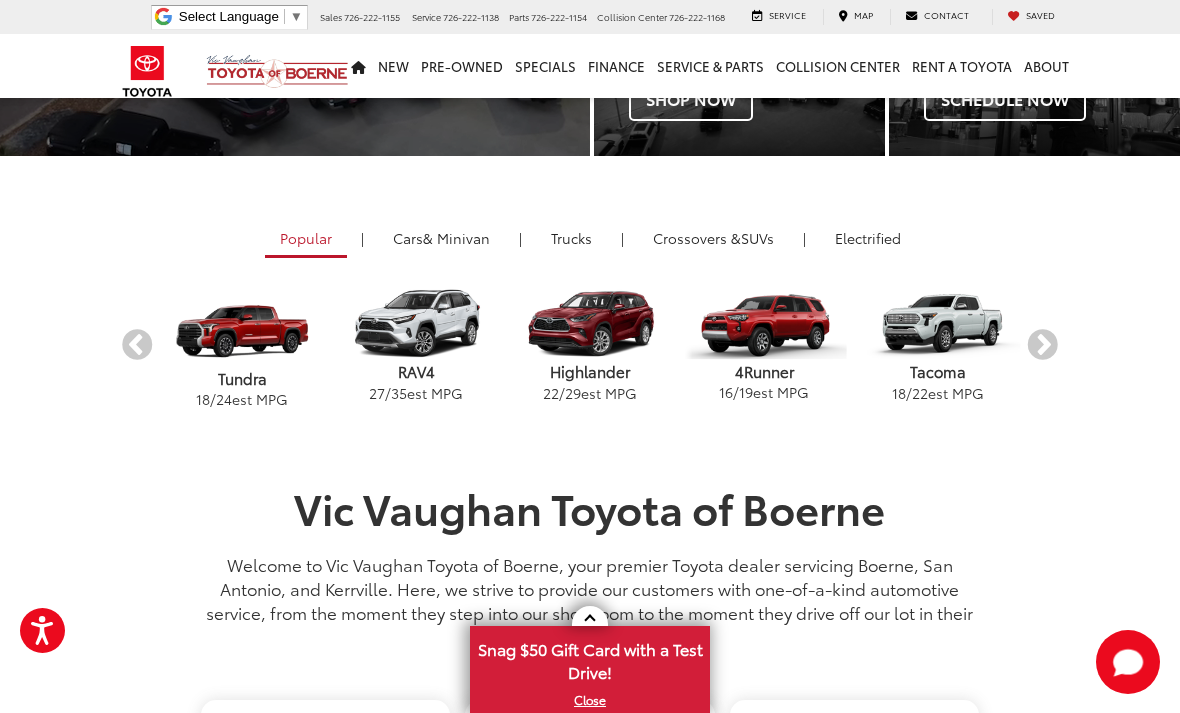 click on "Crossovers &  SUVs" at bounding box center (713, 238) 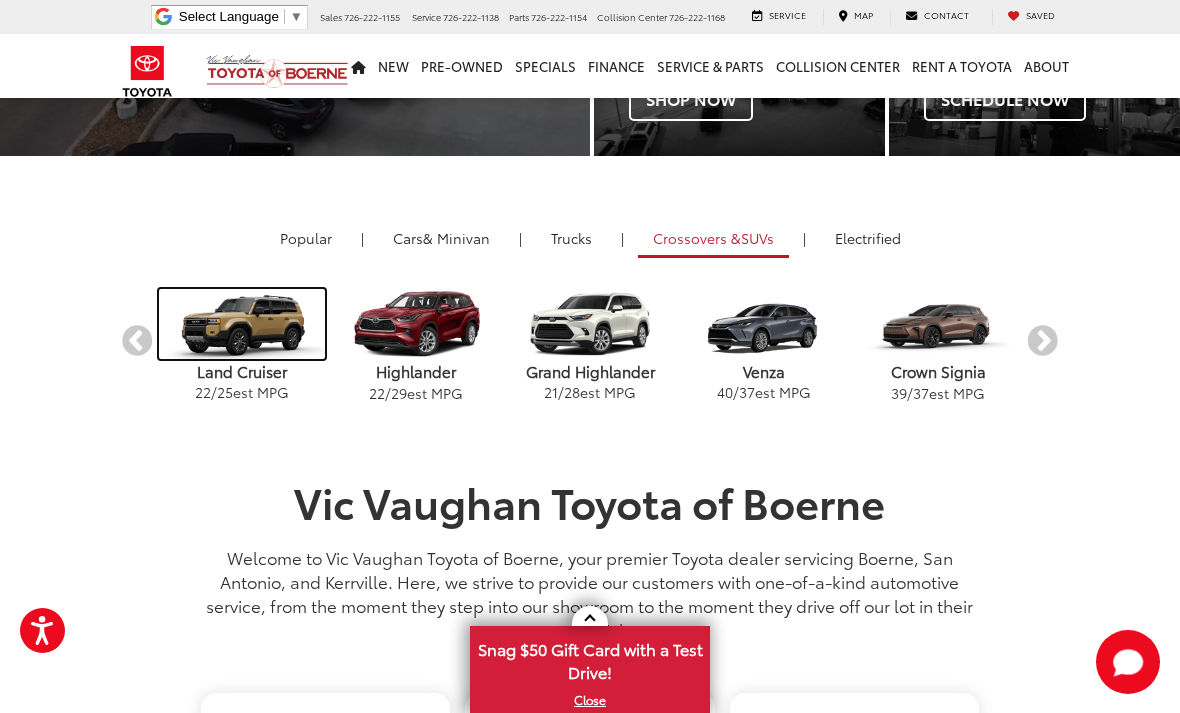 click at bounding box center [241, 324] 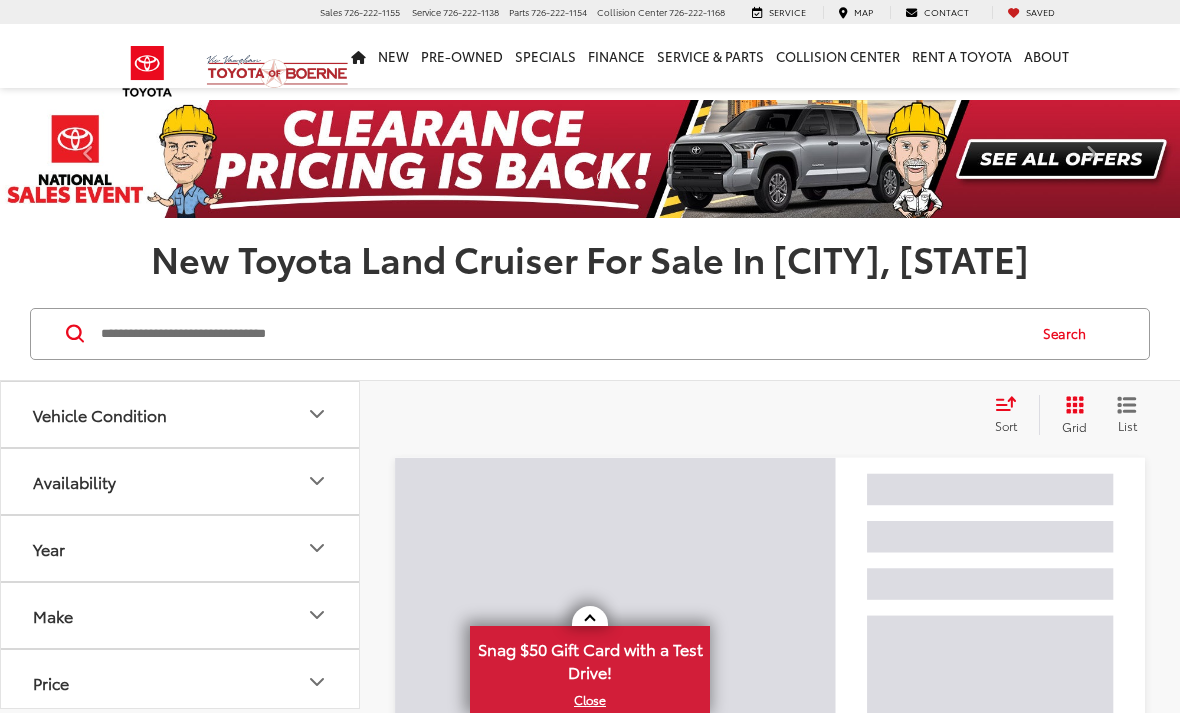 scroll, scrollTop: 0, scrollLeft: 0, axis: both 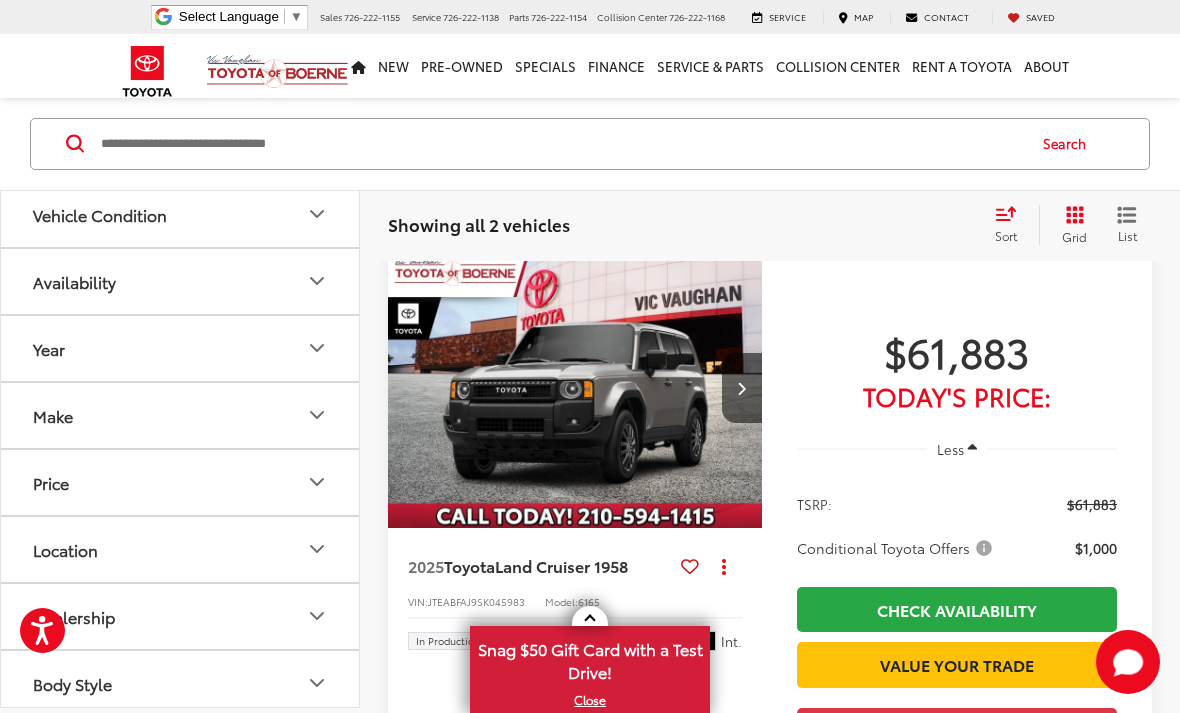 click at bounding box center [741, 388] 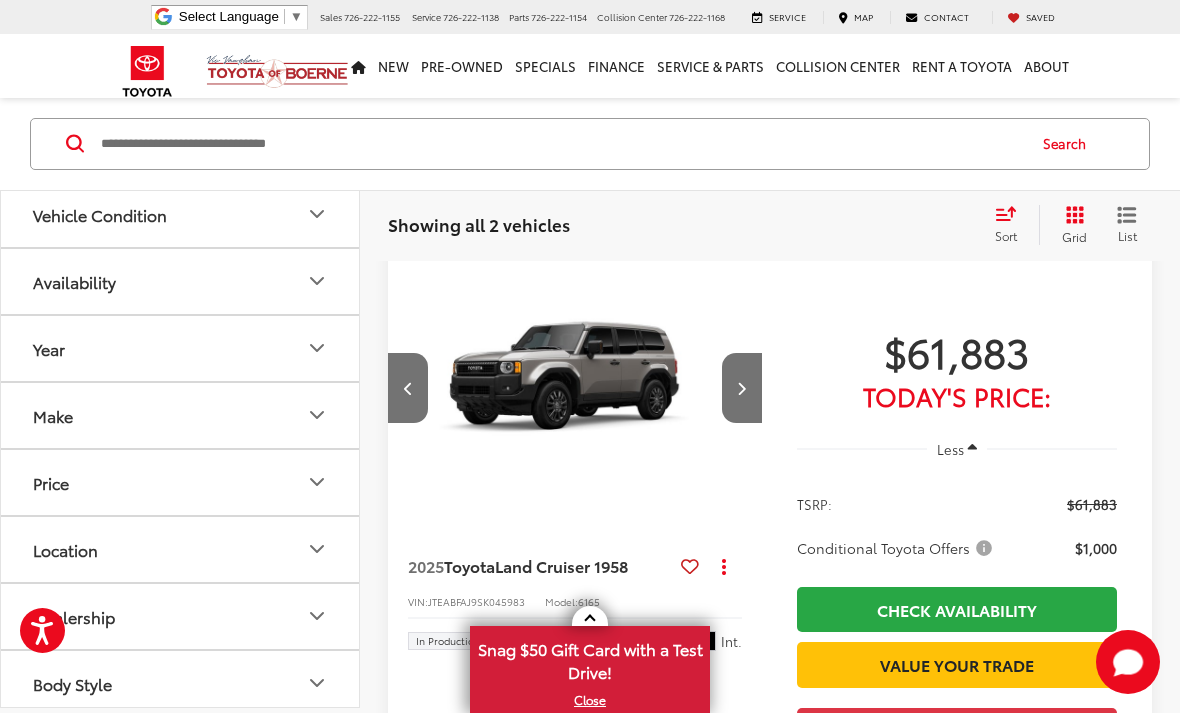 click at bounding box center (742, 388) 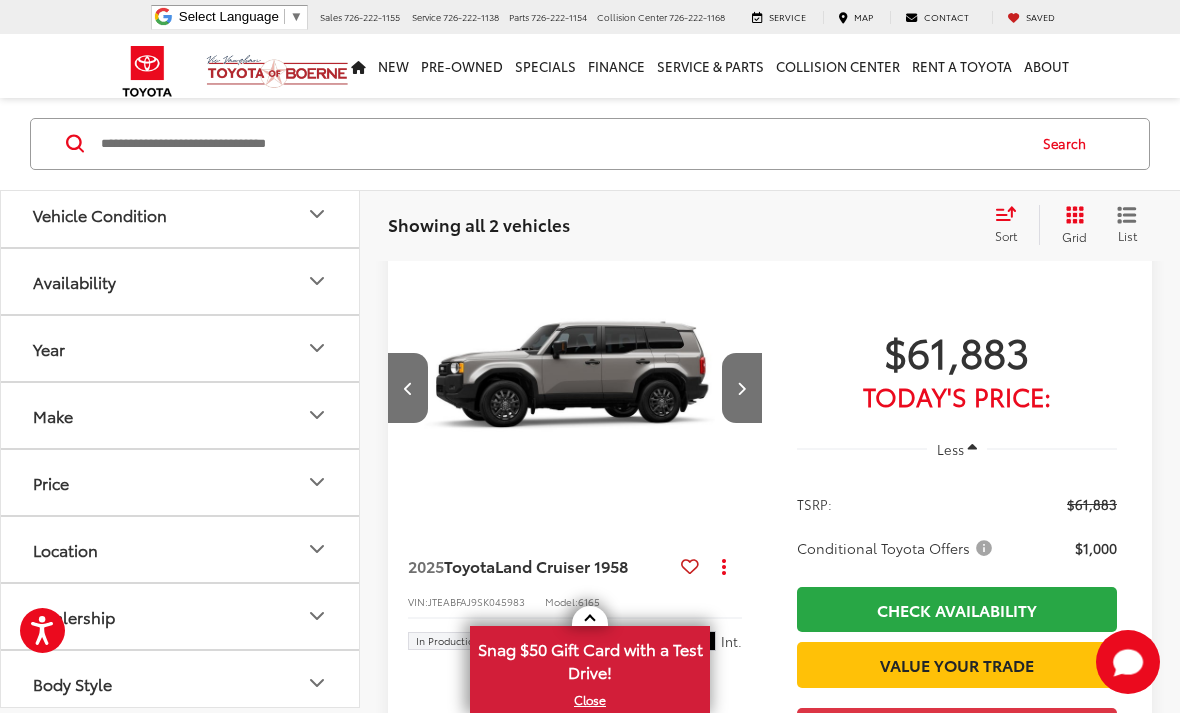 click at bounding box center [741, 388] 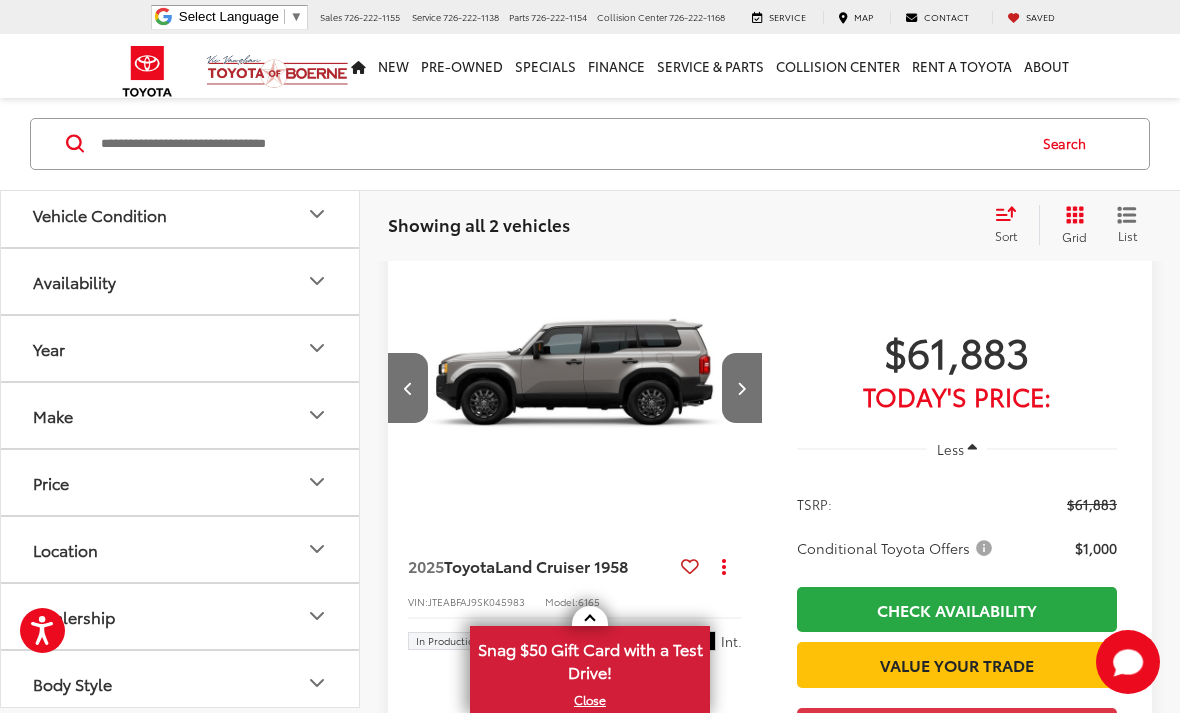 click at bounding box center (742, 388) 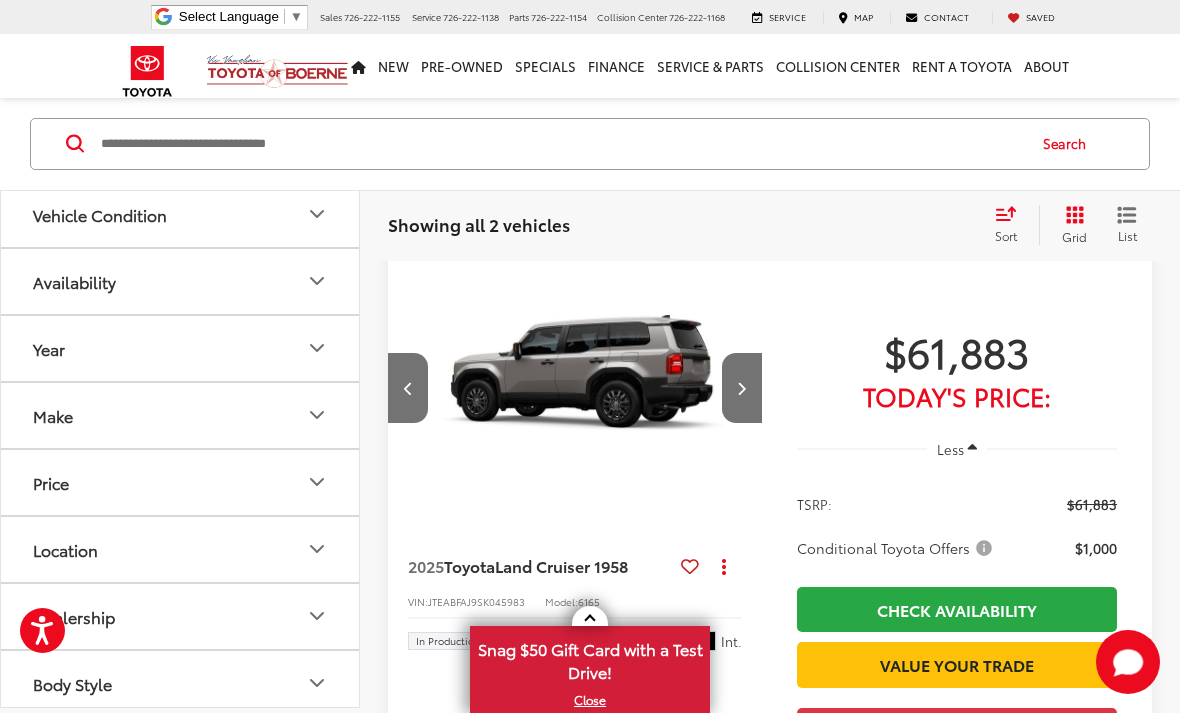 click at bounding box center (742, 388) 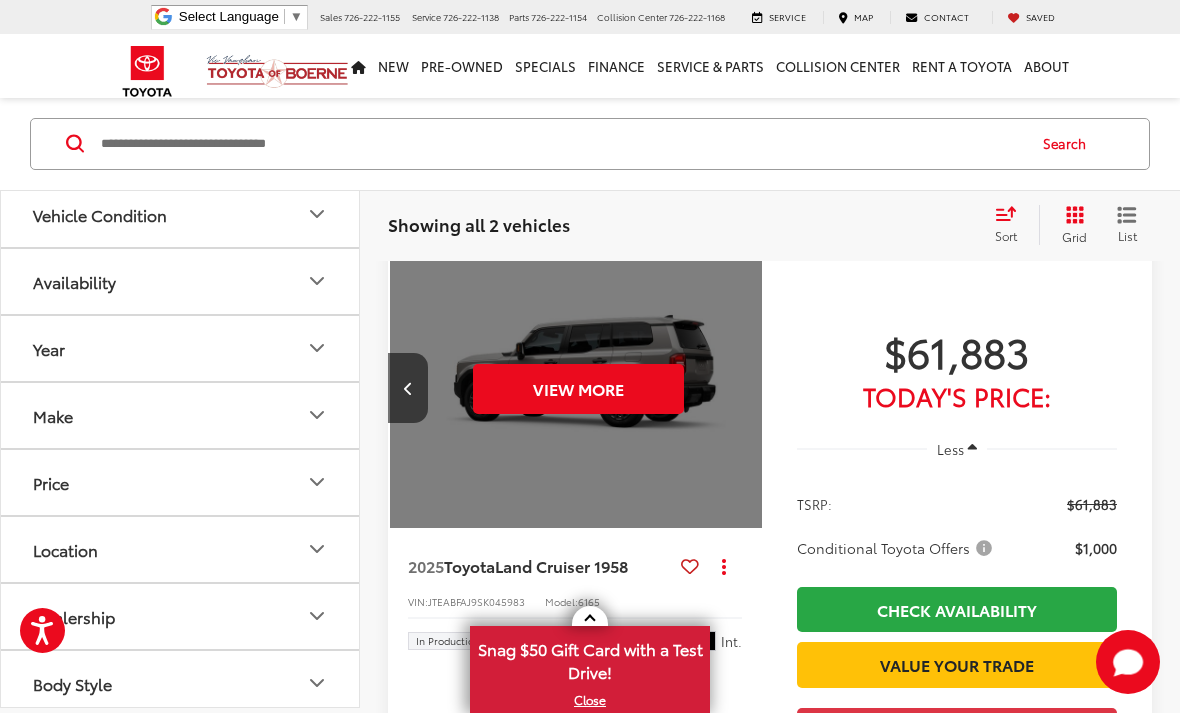 scroll, scrollTop: 0, scrollLeft: 1885, axis: horizontal 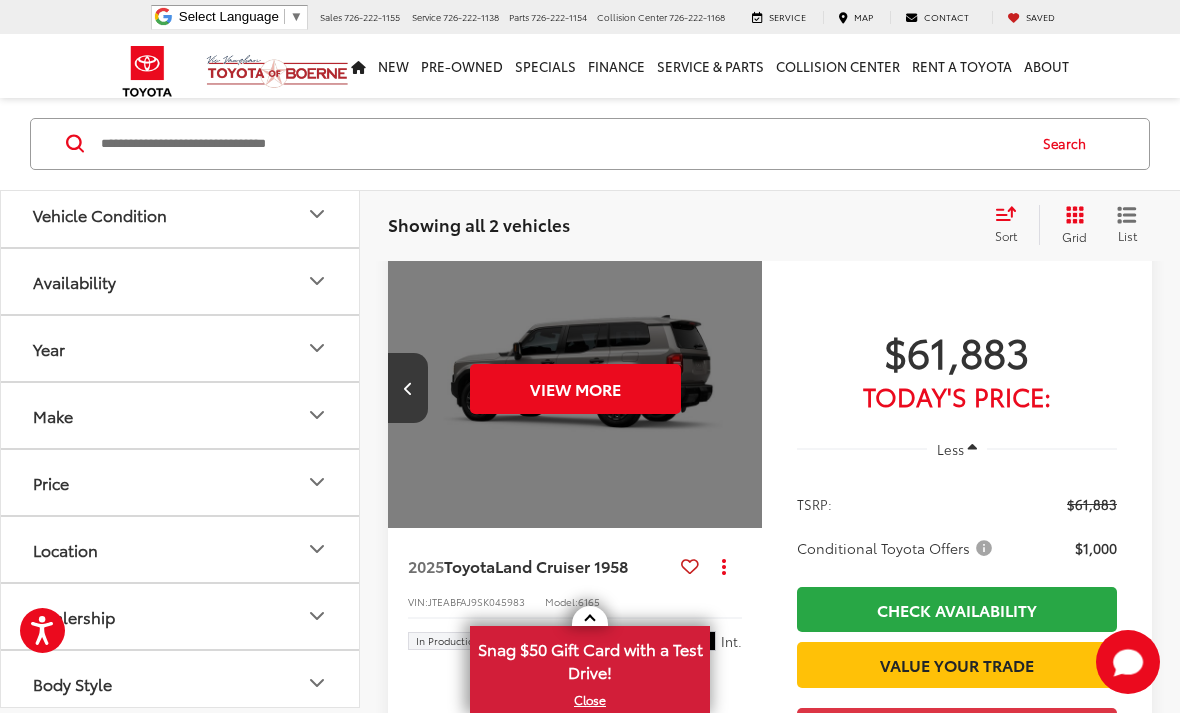 click on "View More" at bounding box center [575, 389] 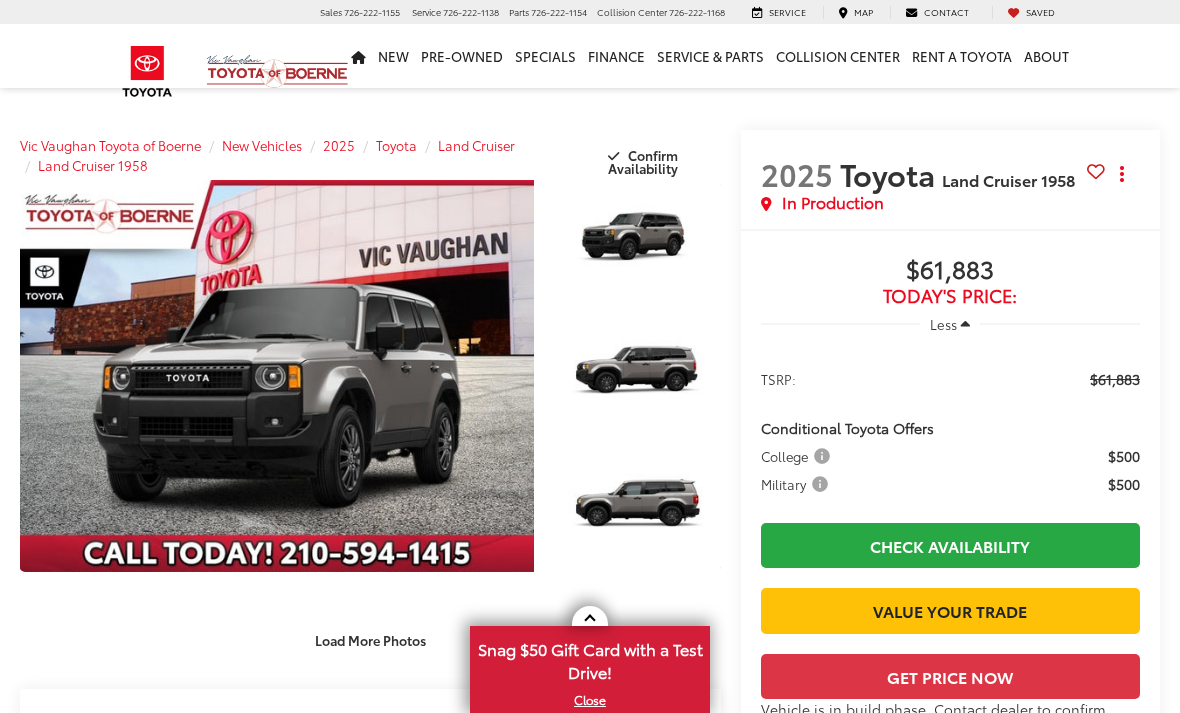 scroll, scrollTop: 0, scrollLeft: 0, axis: both 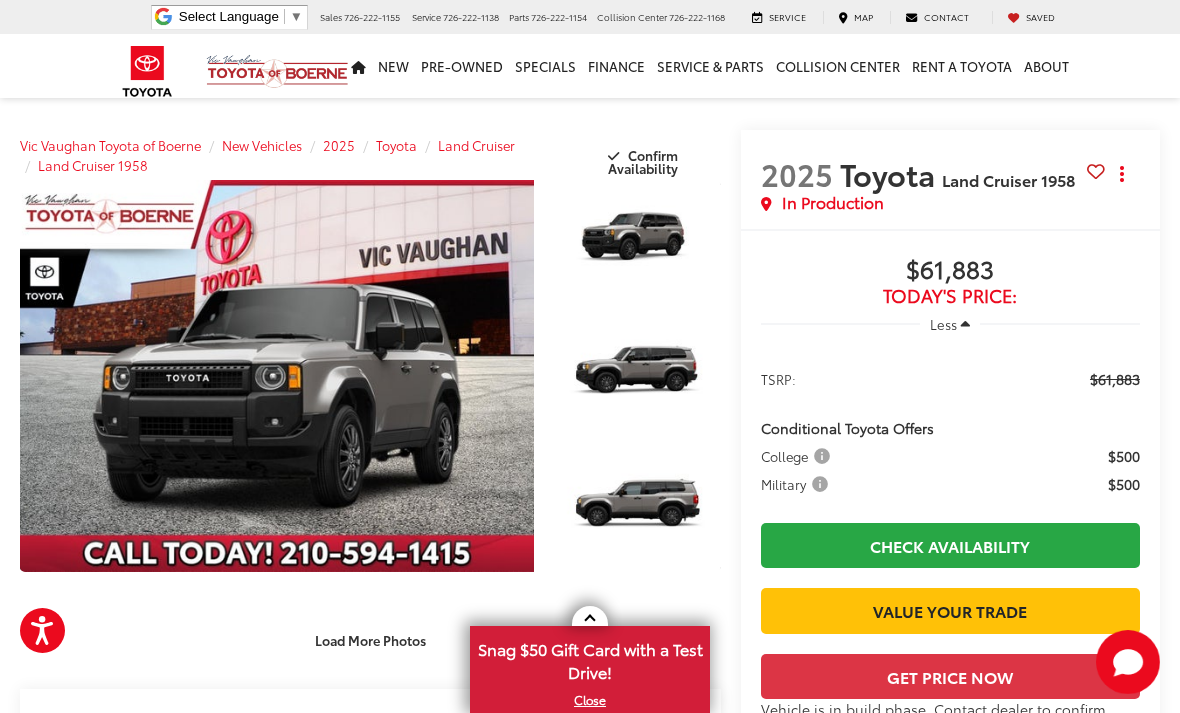 click at bounding box center (277, 376) 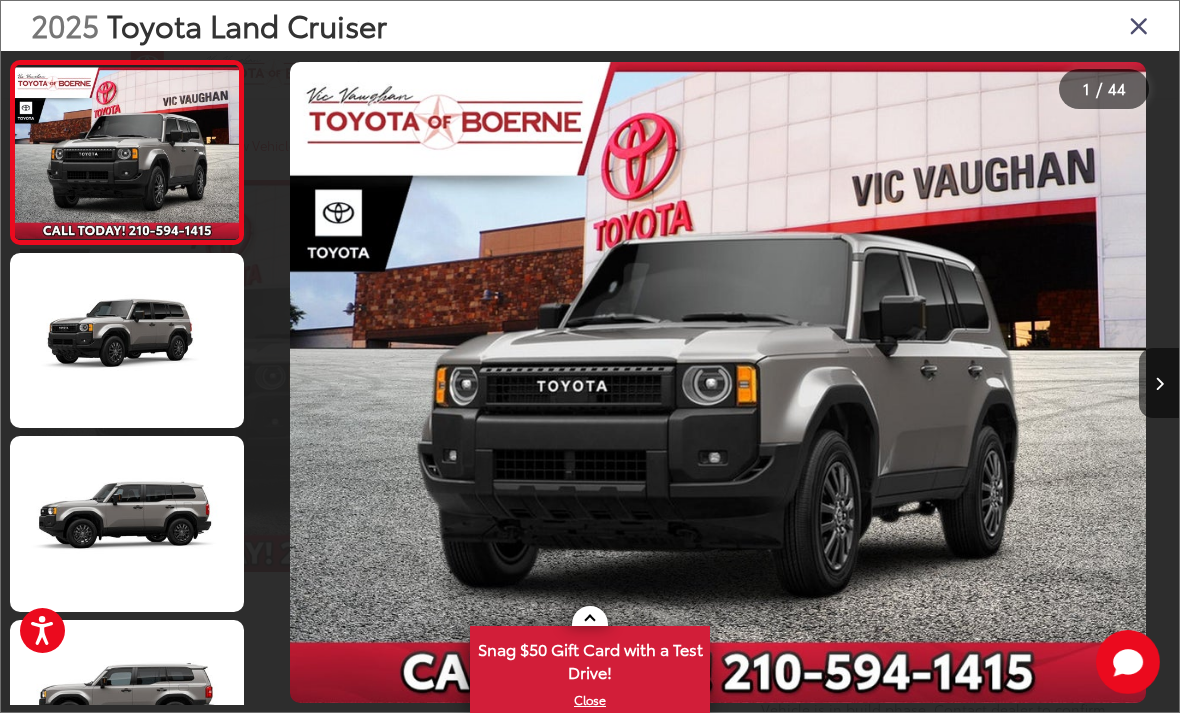 click at bounding box center [1159, 383] 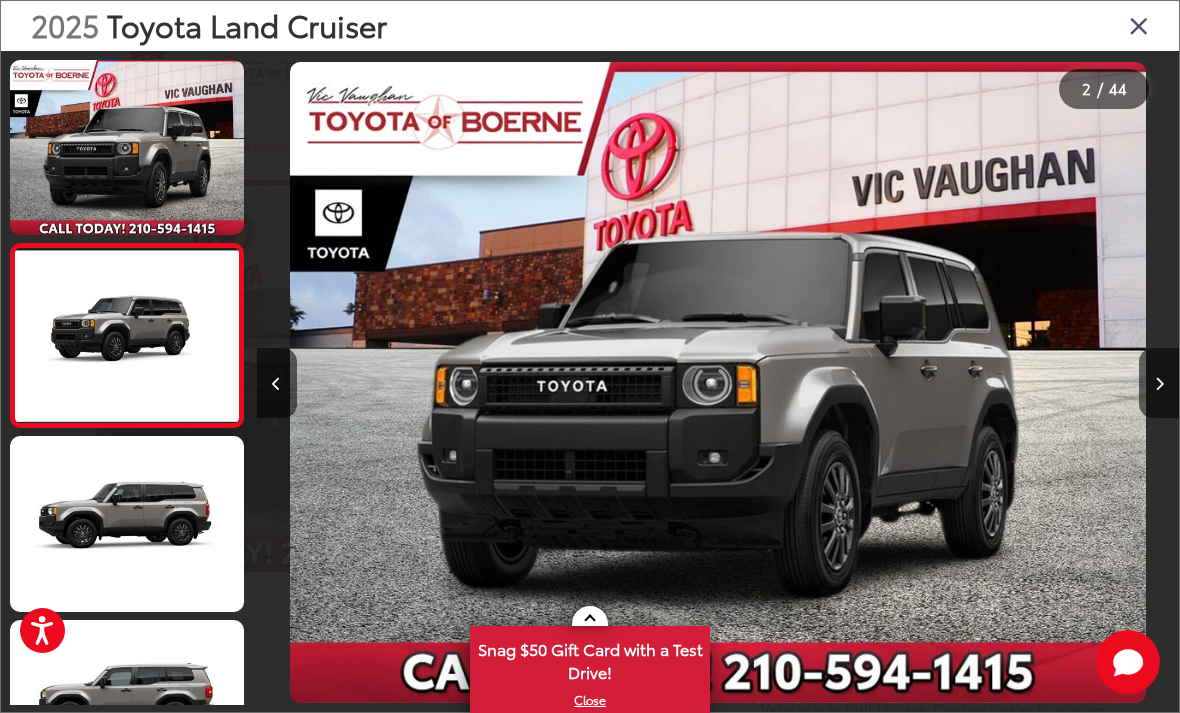 scroll, scrollTop: 0, scrollLeft: 135, axis: horizontal 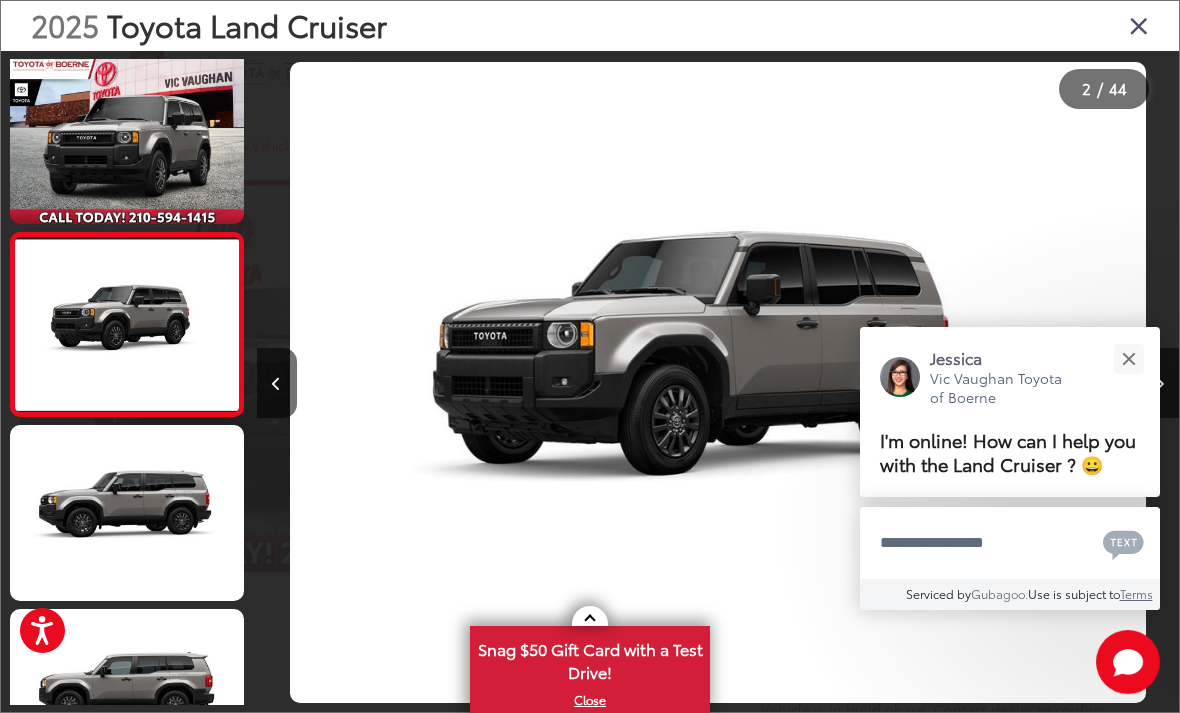click at bounding box center [1159, 383] 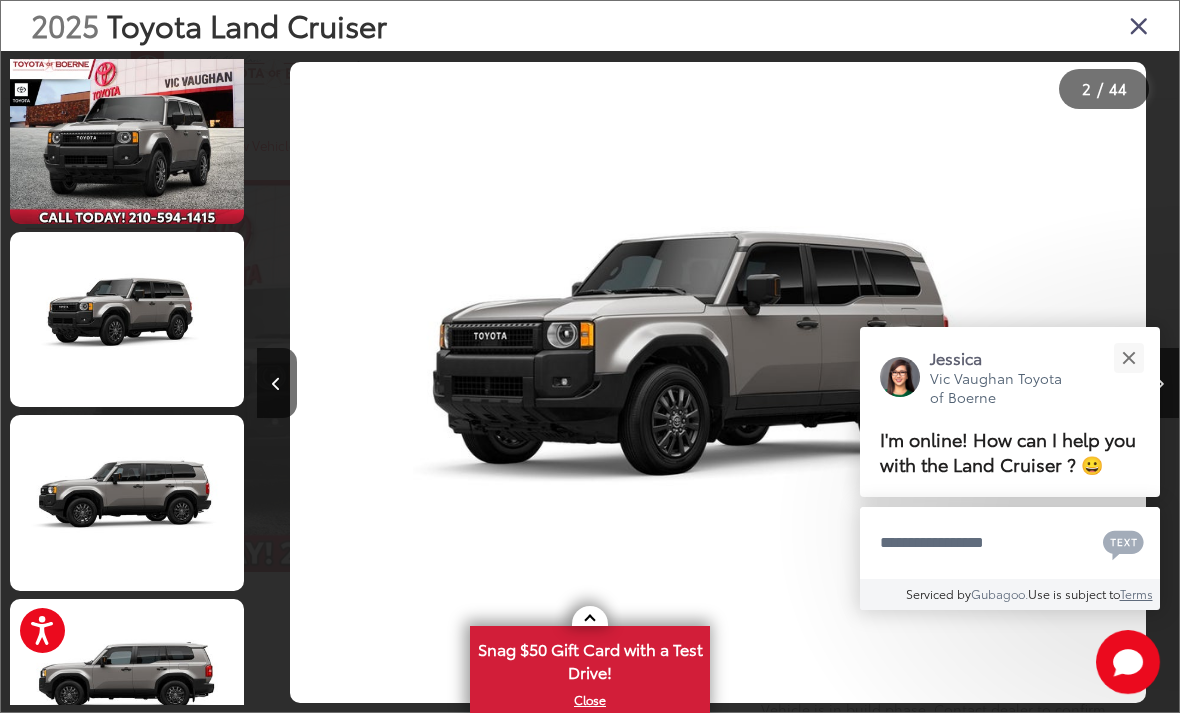 scroll, scrollTop: 0, scrollLeft: 1416, axis: horizontal 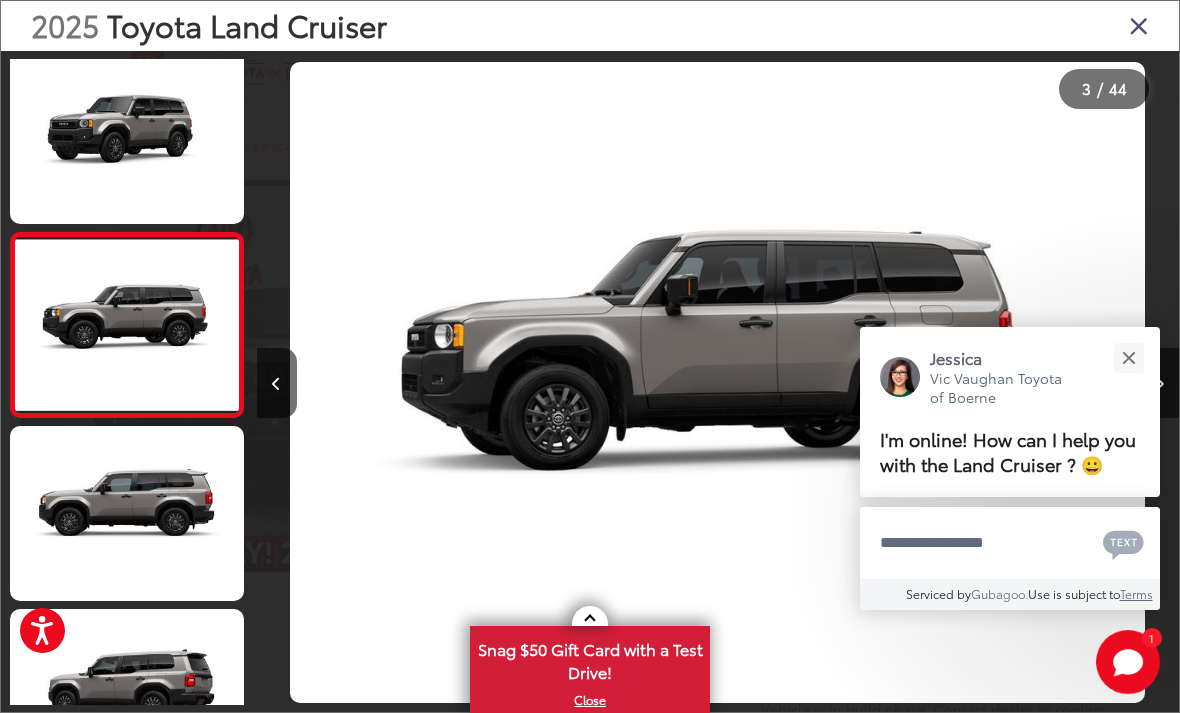 click at bounding box center [1128, 358] 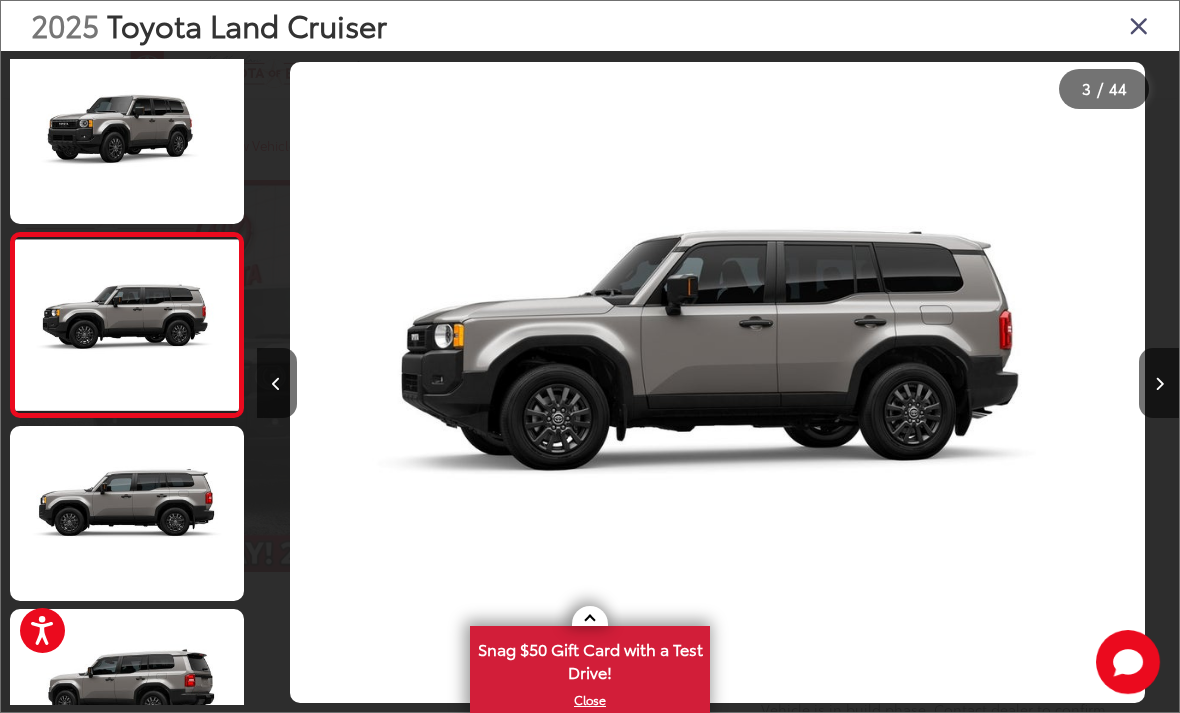 click at bounding box center [1159, 383] 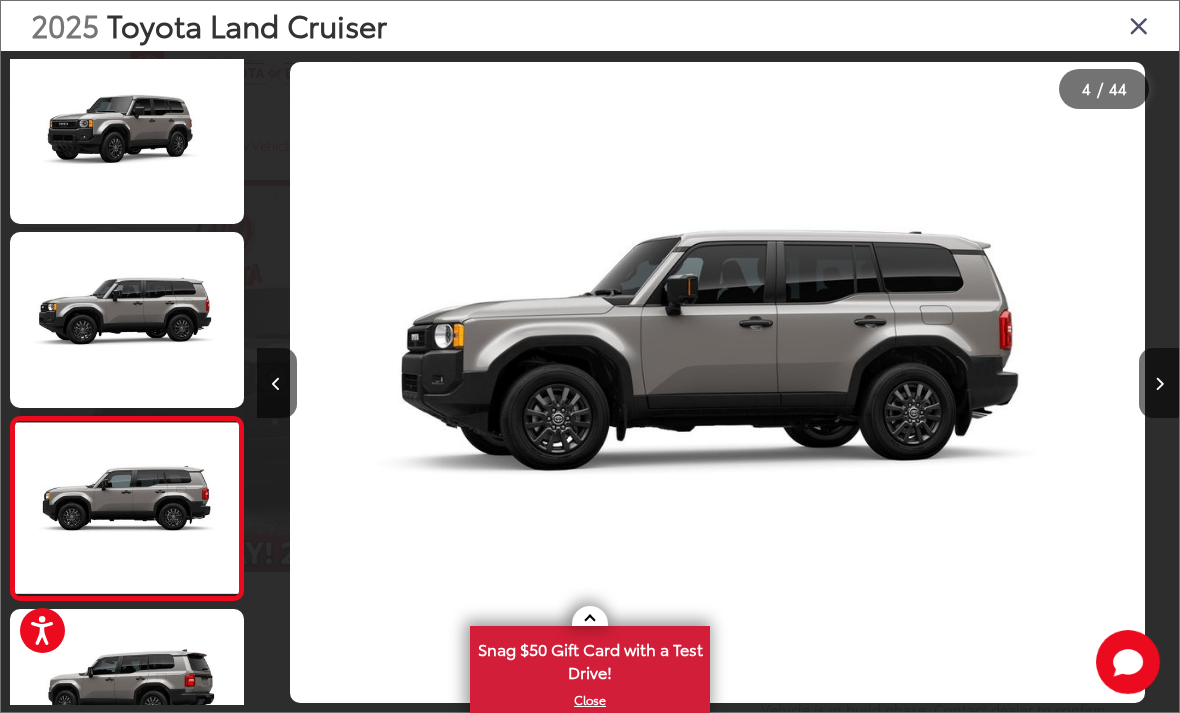 scroll, scrollTop: 0, scrollLeft: 2682, axis: horizontal 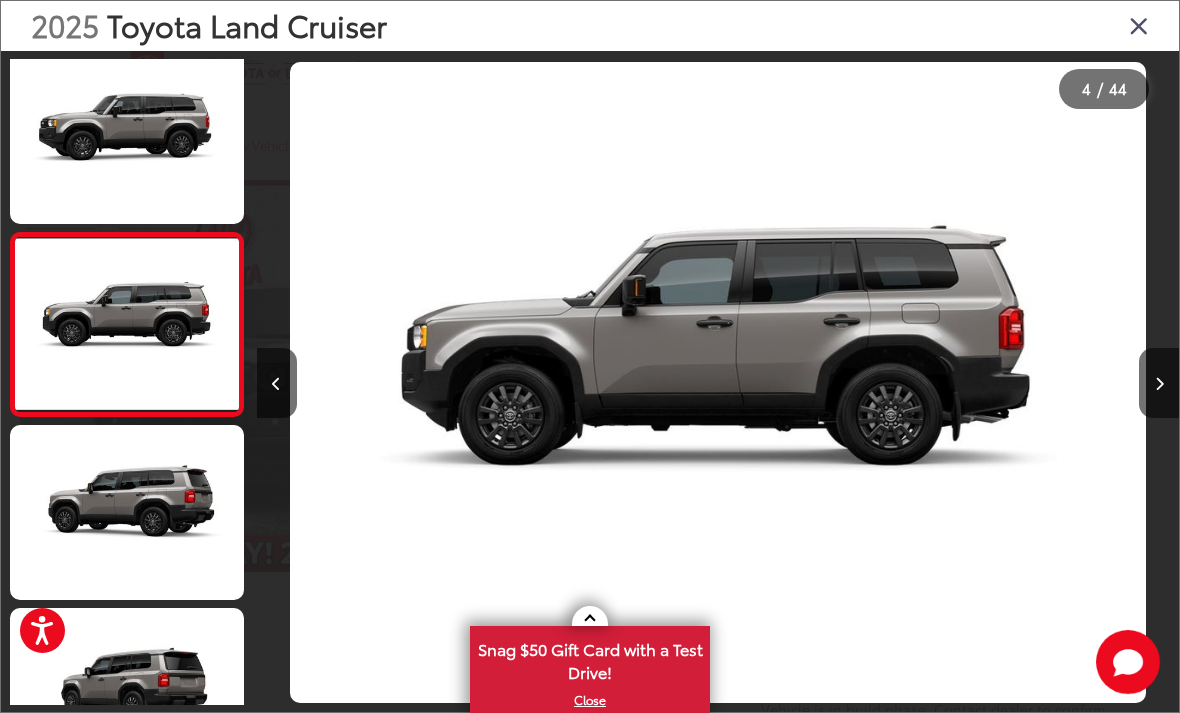 click at bounding box center (1159, 383) 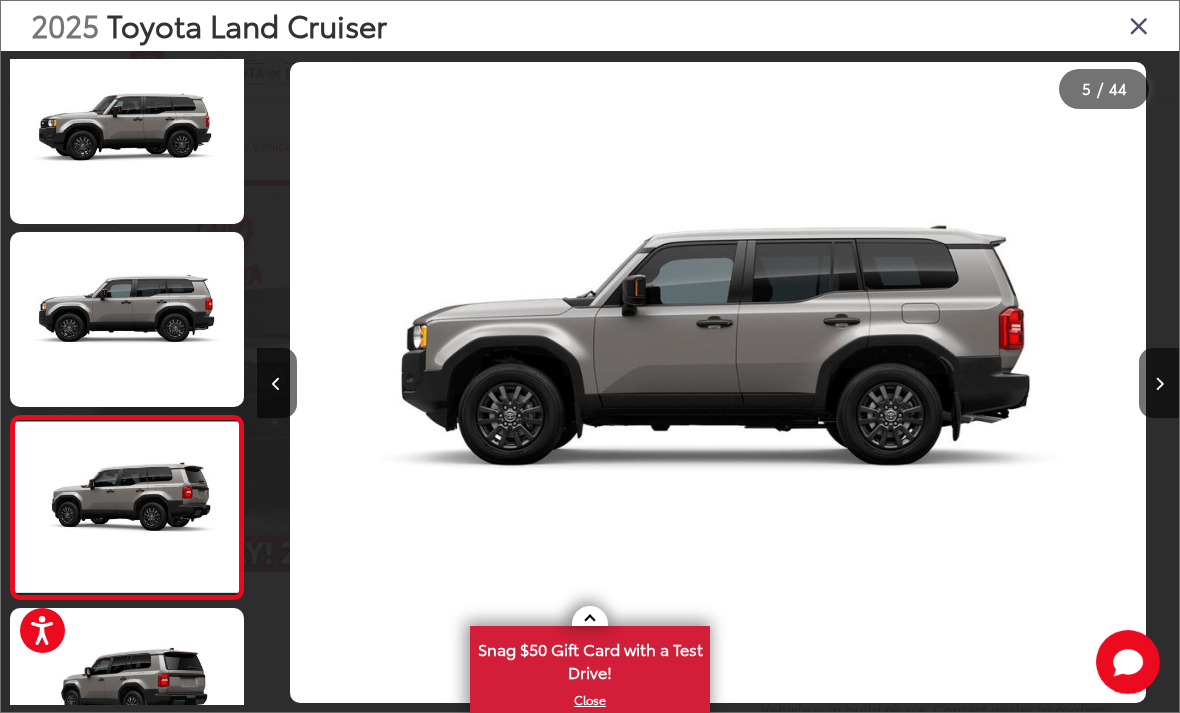 scroll, scrollTop: 525, scrollLeft: 0, axis: vertical 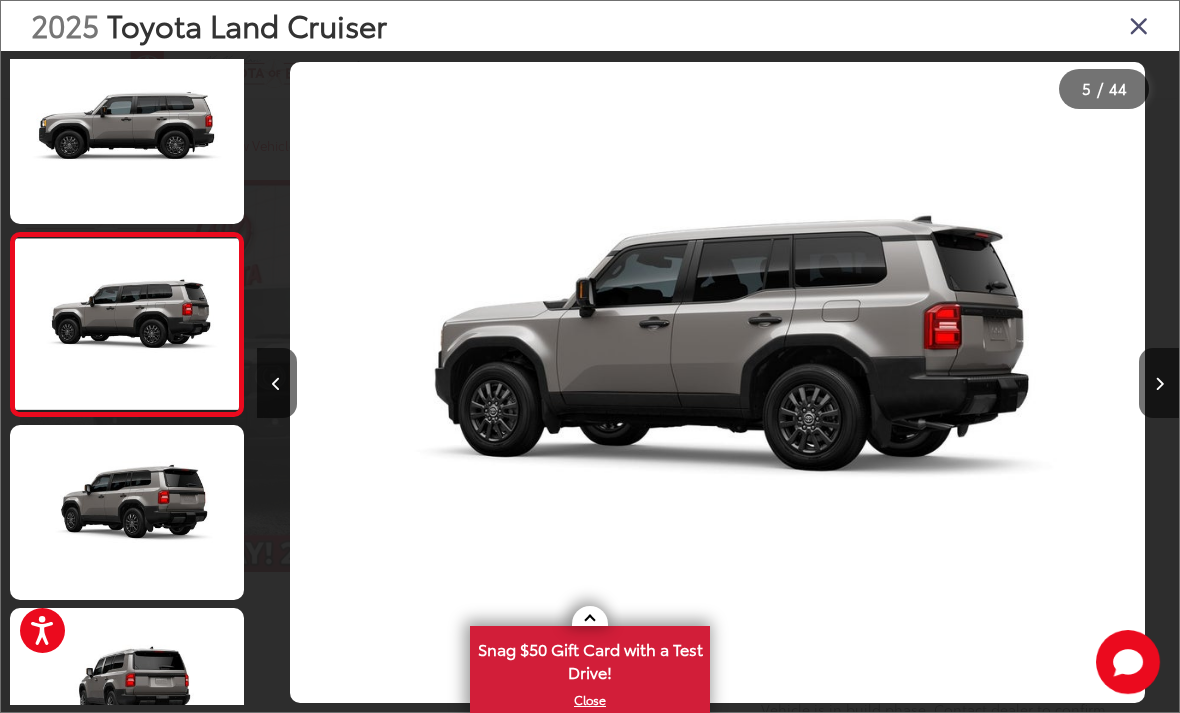click at bounding box center (1159, 383) 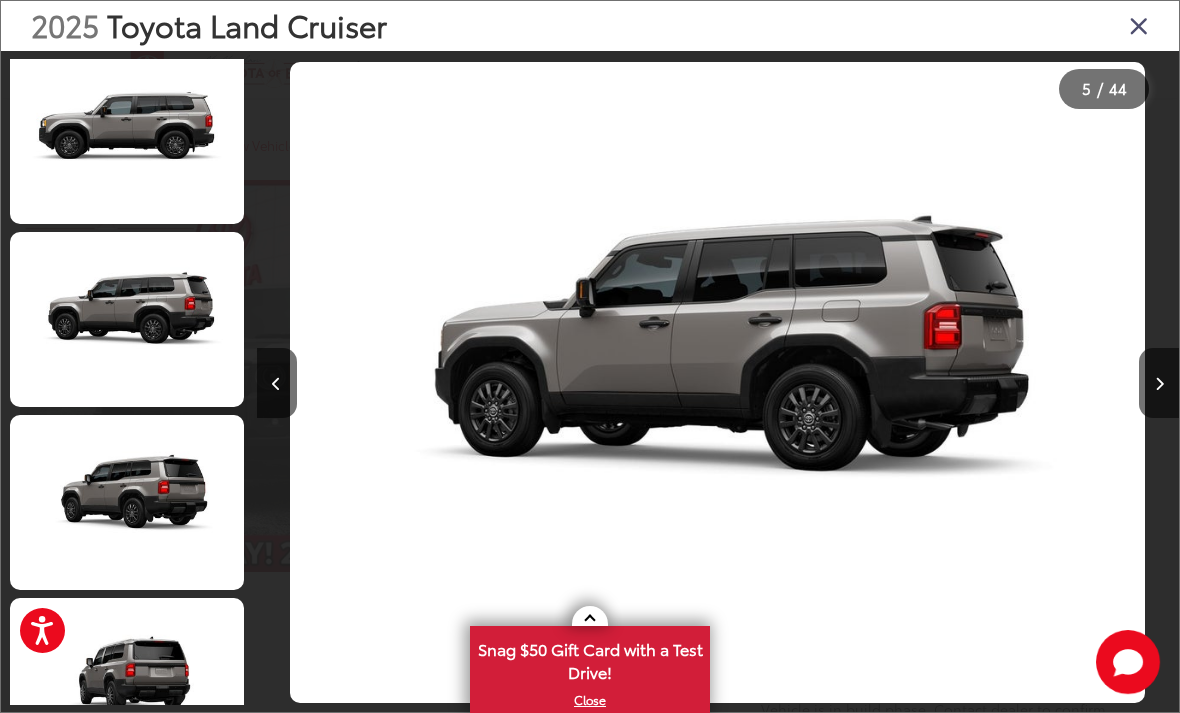 scroll, scrollTop: 720, scrollLeft: 0, axis: vertical 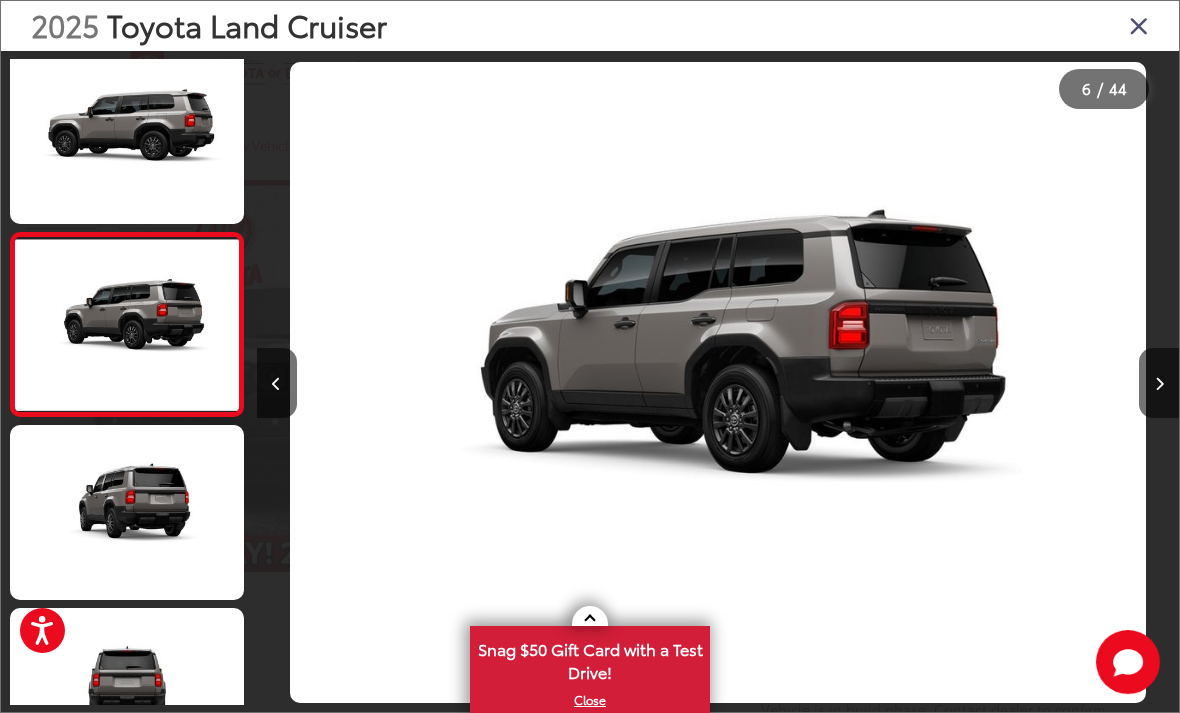 click at bounding box center [1159, 384] 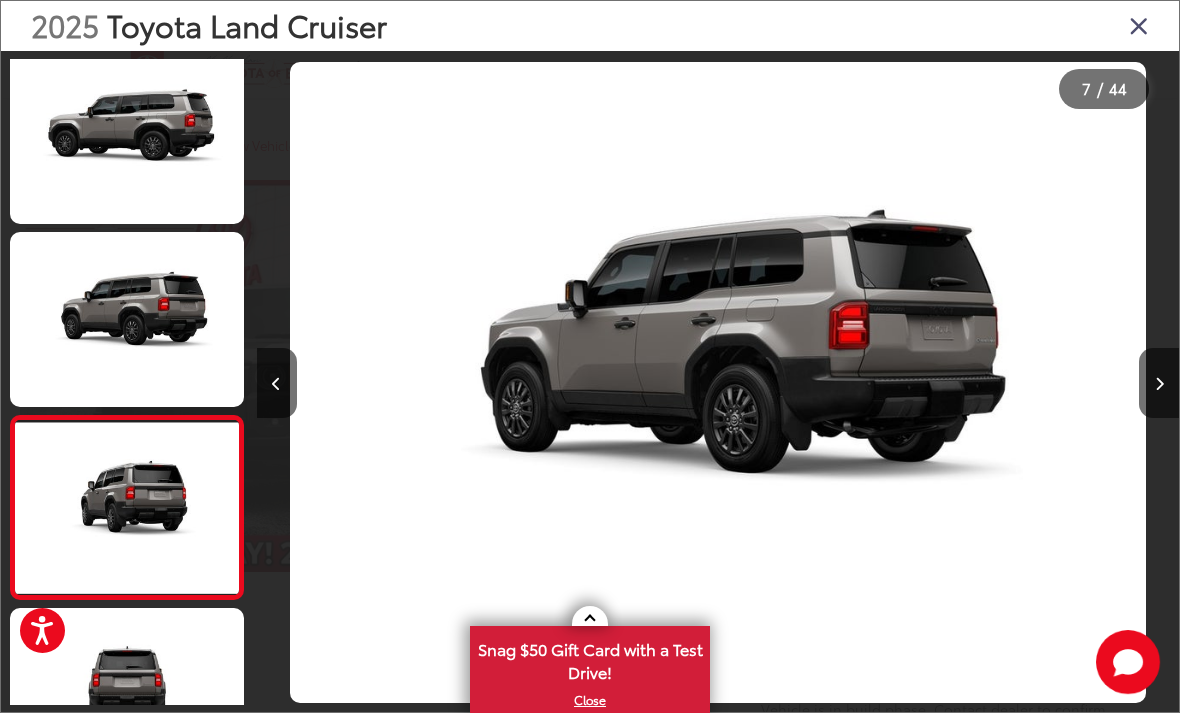 scroll, scrollTop: 0, scrollLeft: 5381, axis: horizontal 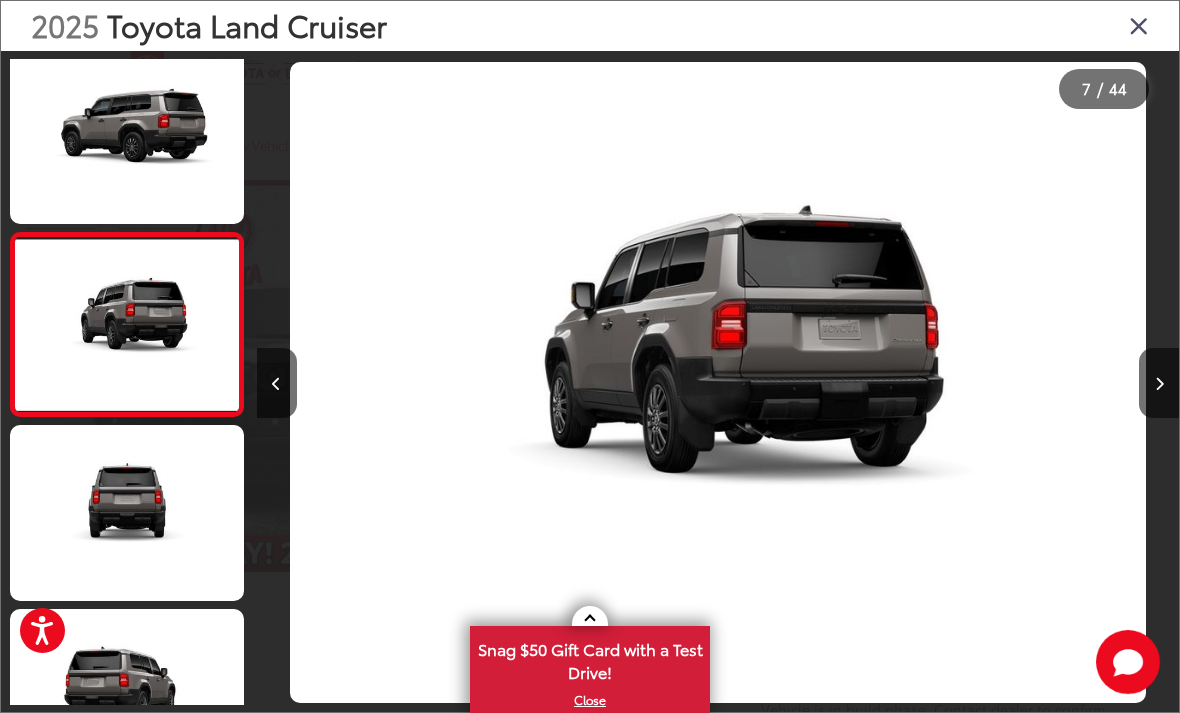 click at bounding box center [1159, 384] 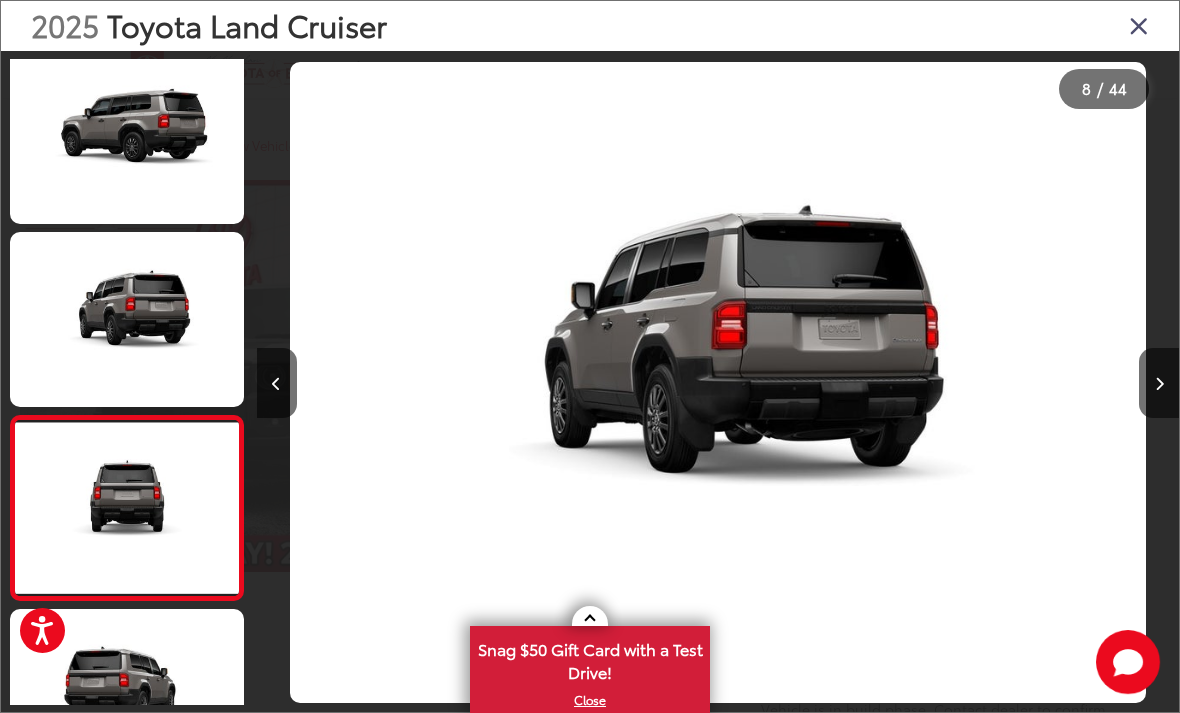 scroll, scrollTop: 1075, scrollLeft: 0, axis: vertical 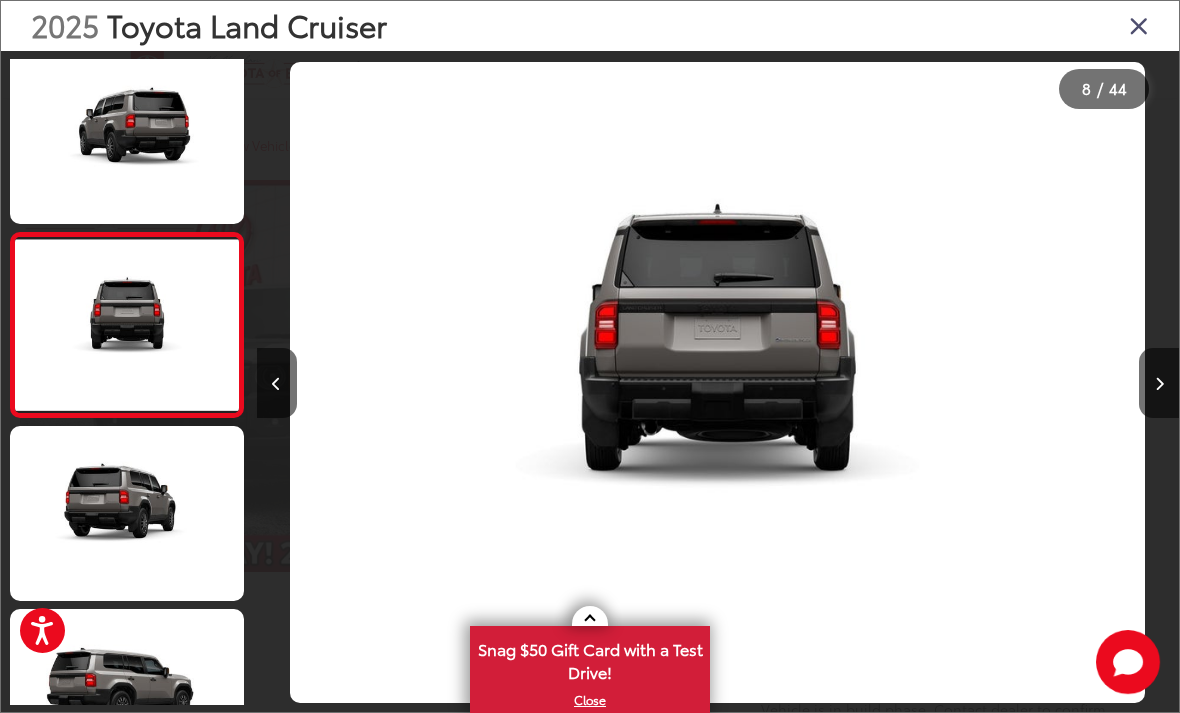 click at bounding box center [1159, 384] 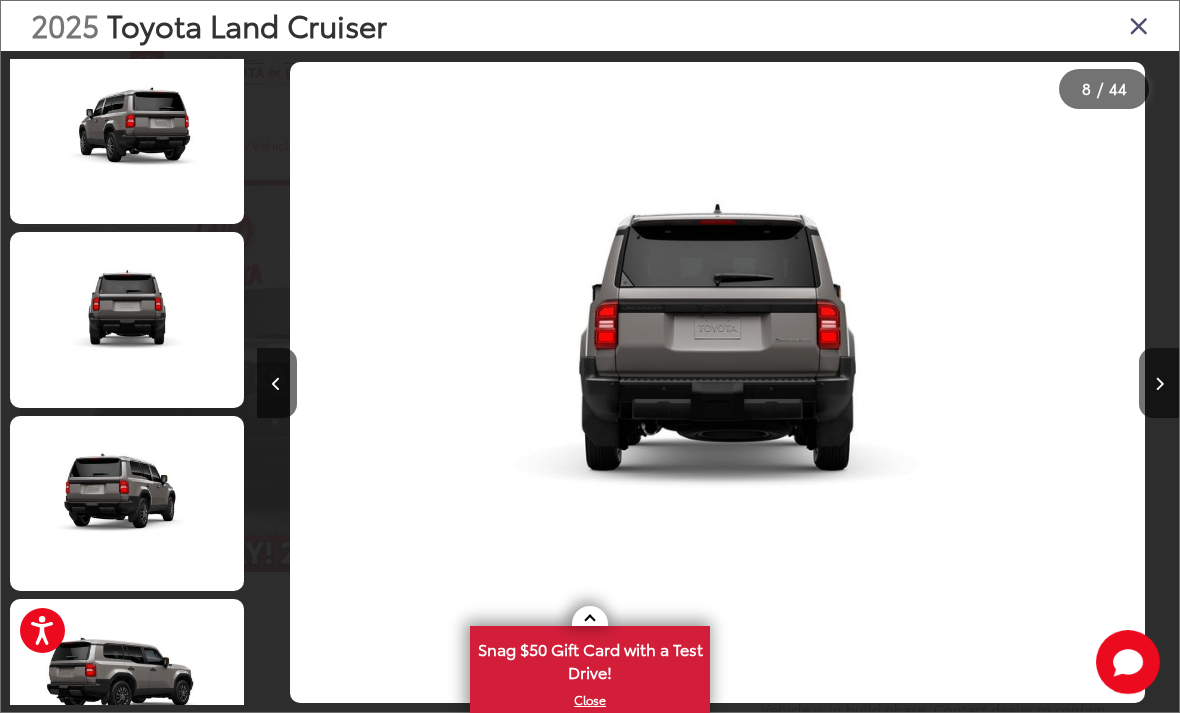 scroll, scrollTop: 1179, scrollLeft: 0, axis: vertical 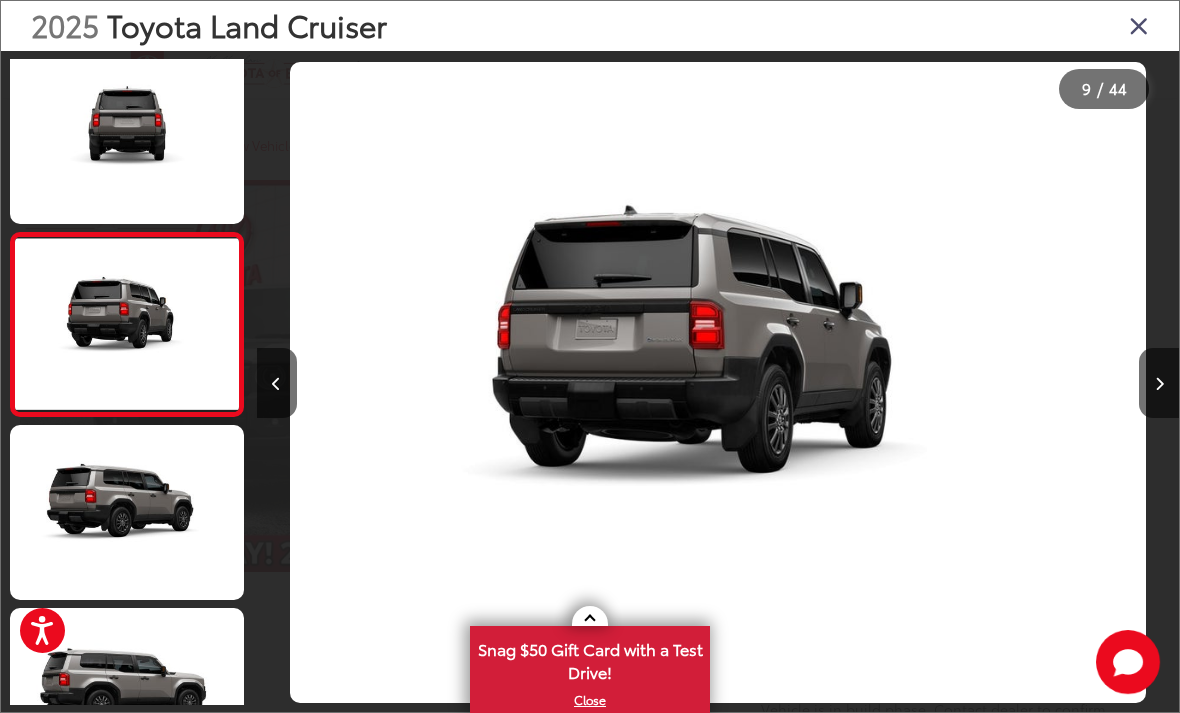 click at bounding box center [1159, 383] 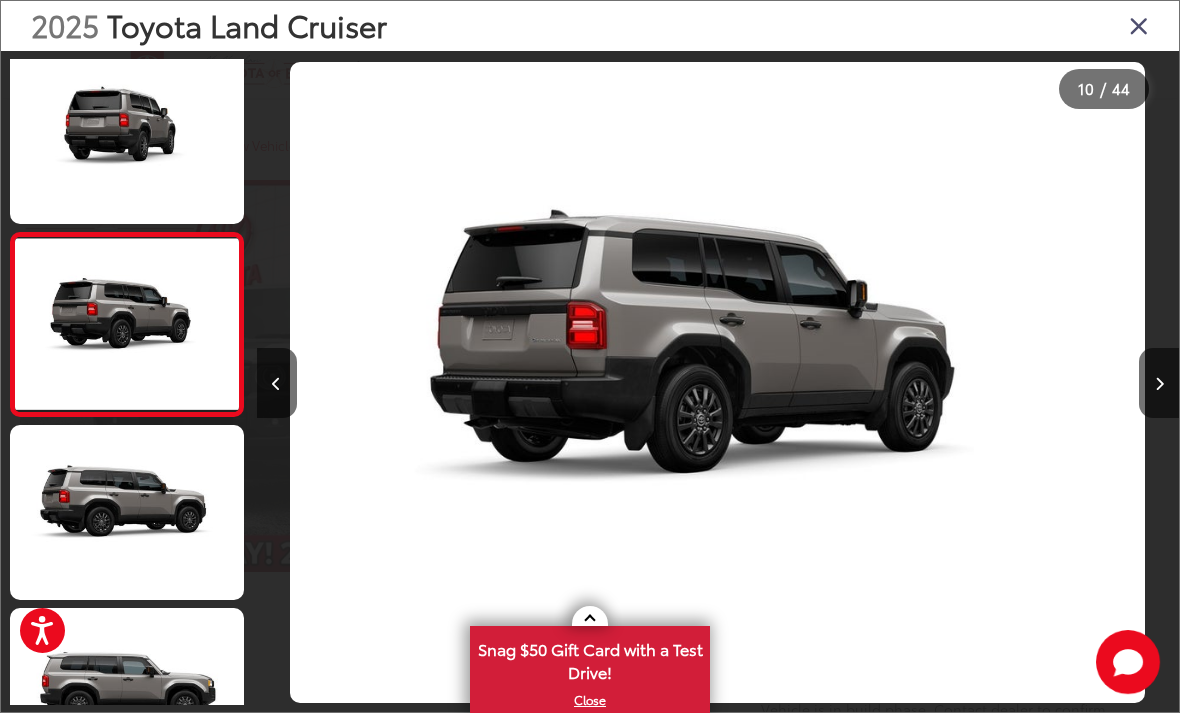 click at bounding box center (1159, 383) 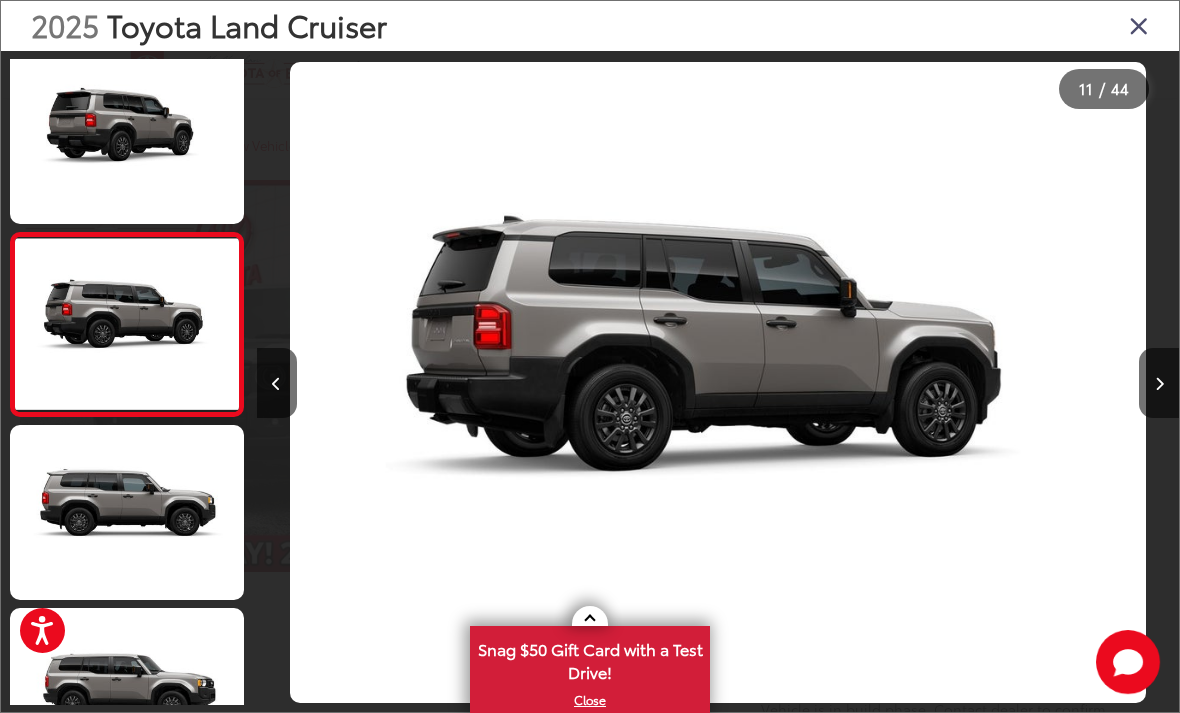 click at bounding box center [1159, 383] 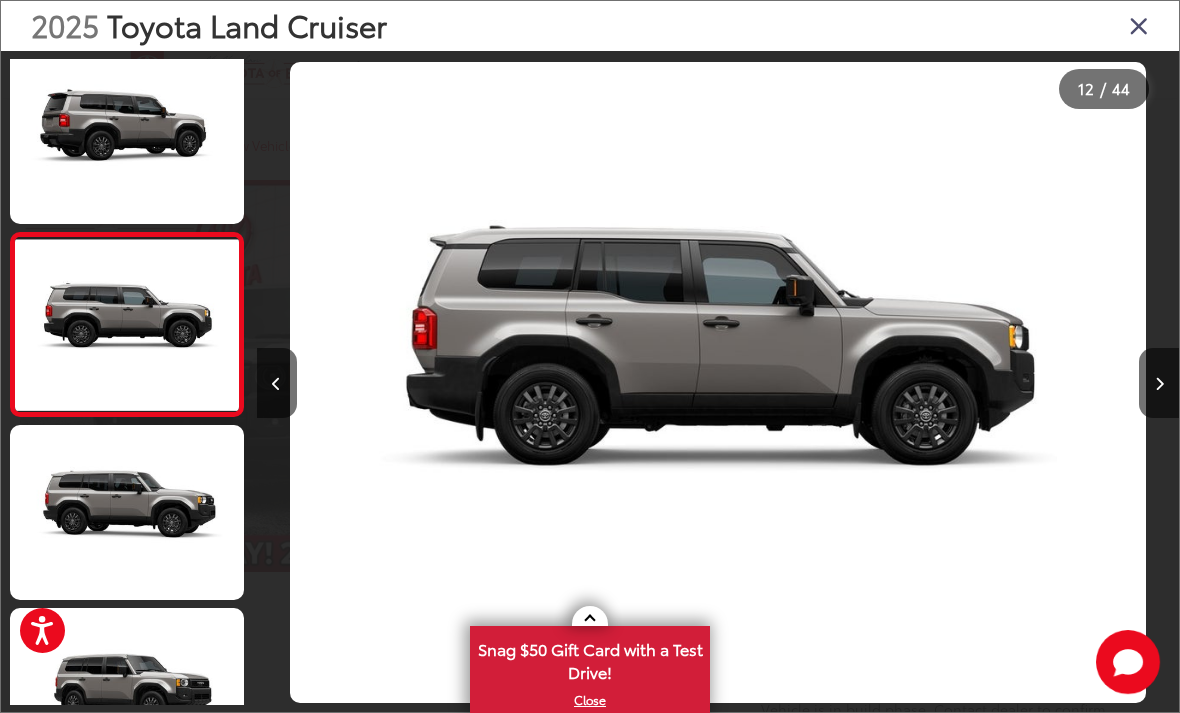 click at bounding box center (1159, 383) 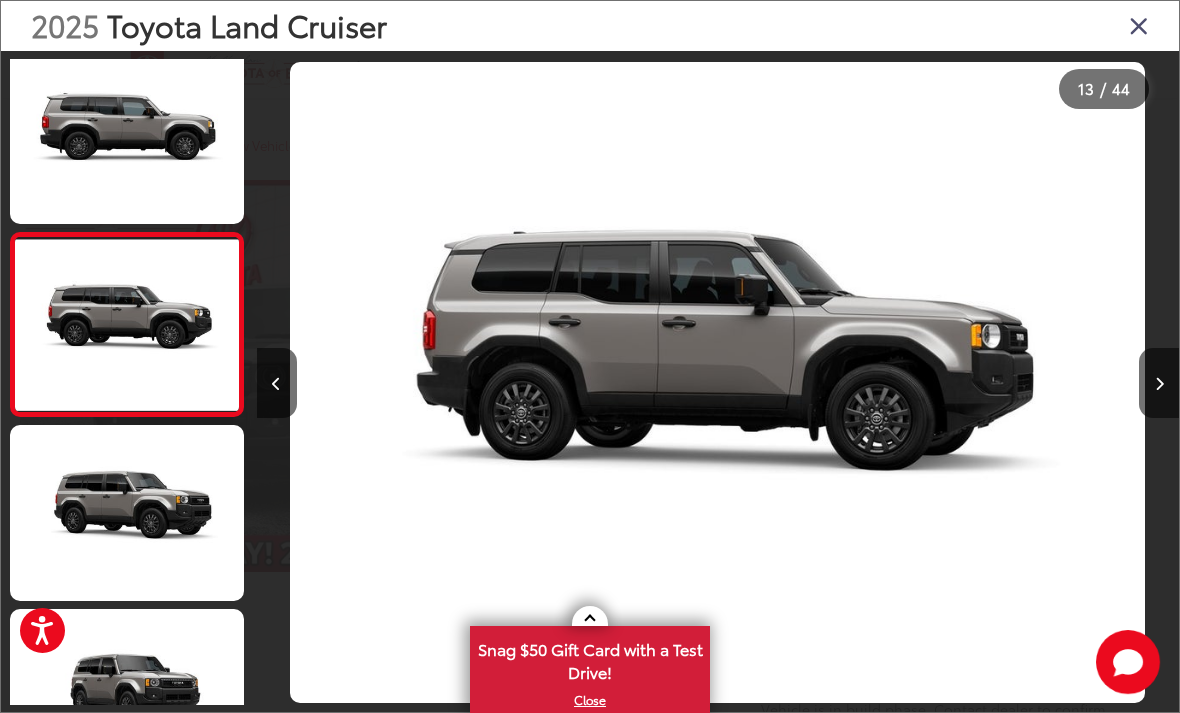 click at bounding box center (1159, 383) 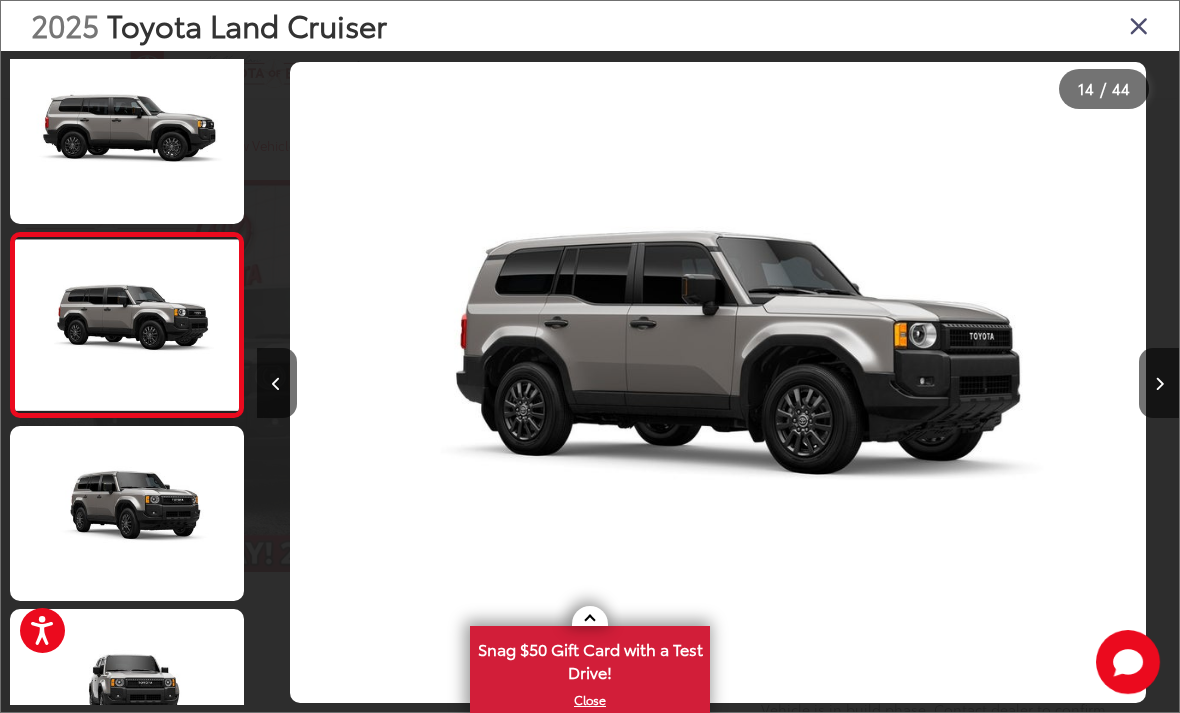 click at bounding box center (1159, 383) 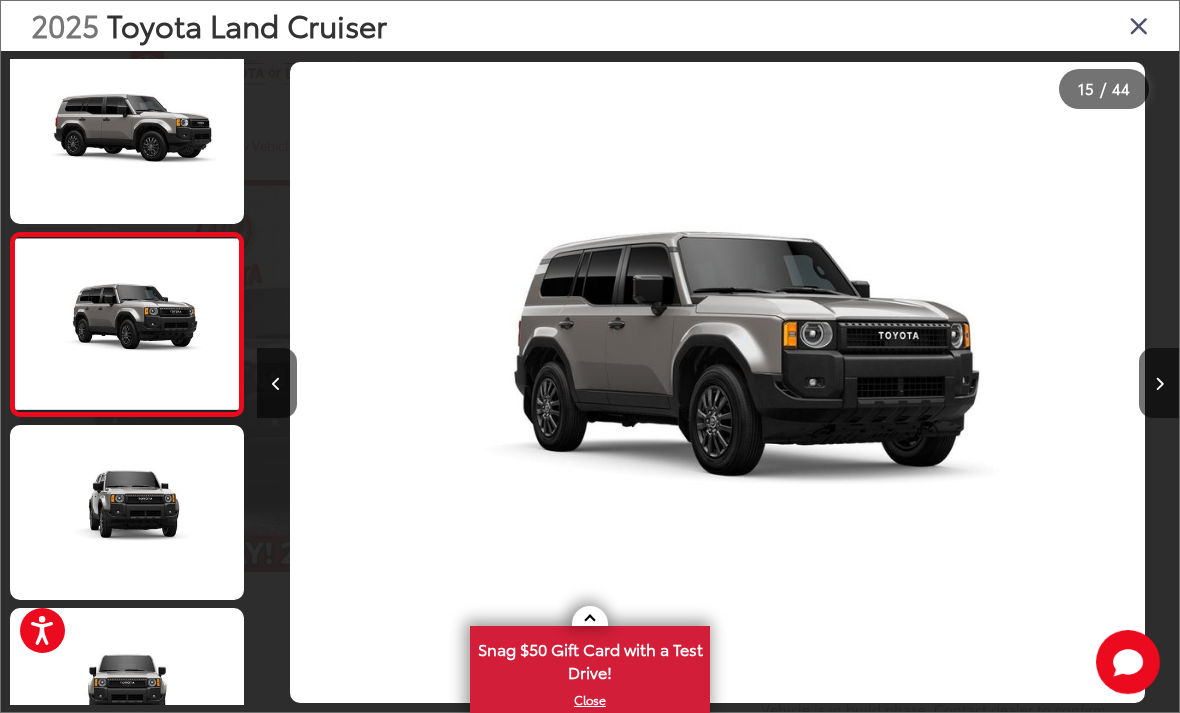 click at bounding box center [1159, 383] 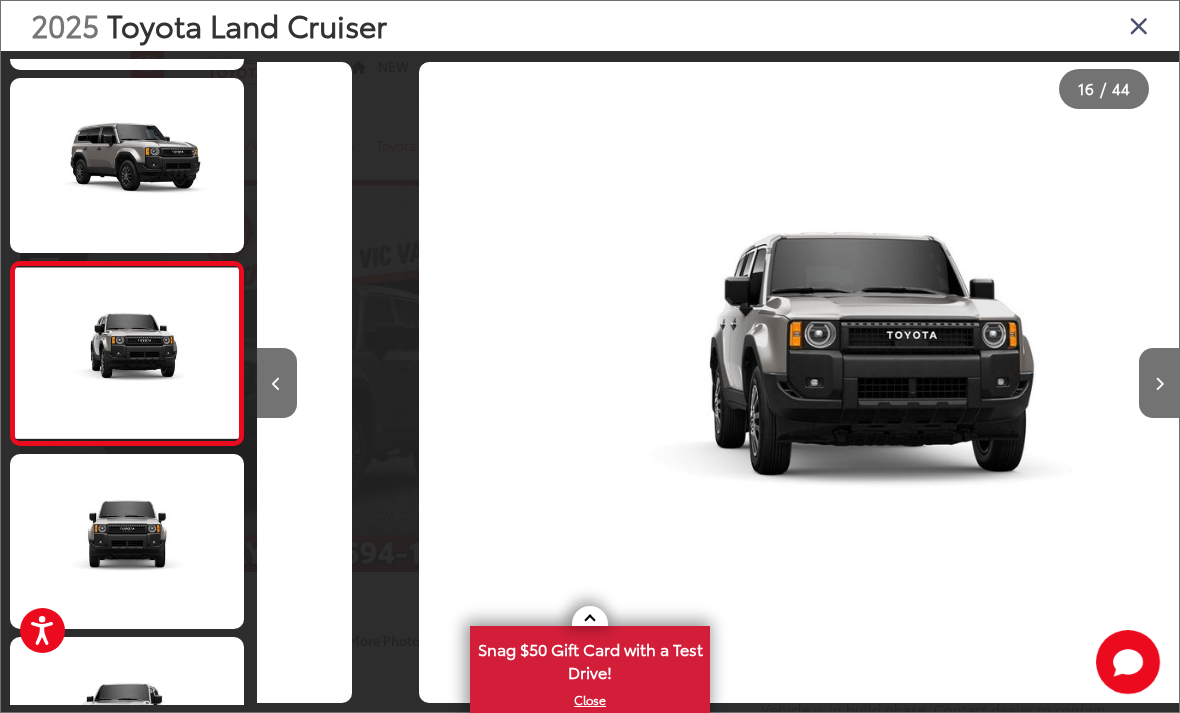 click at bounding box center [1159, 383] 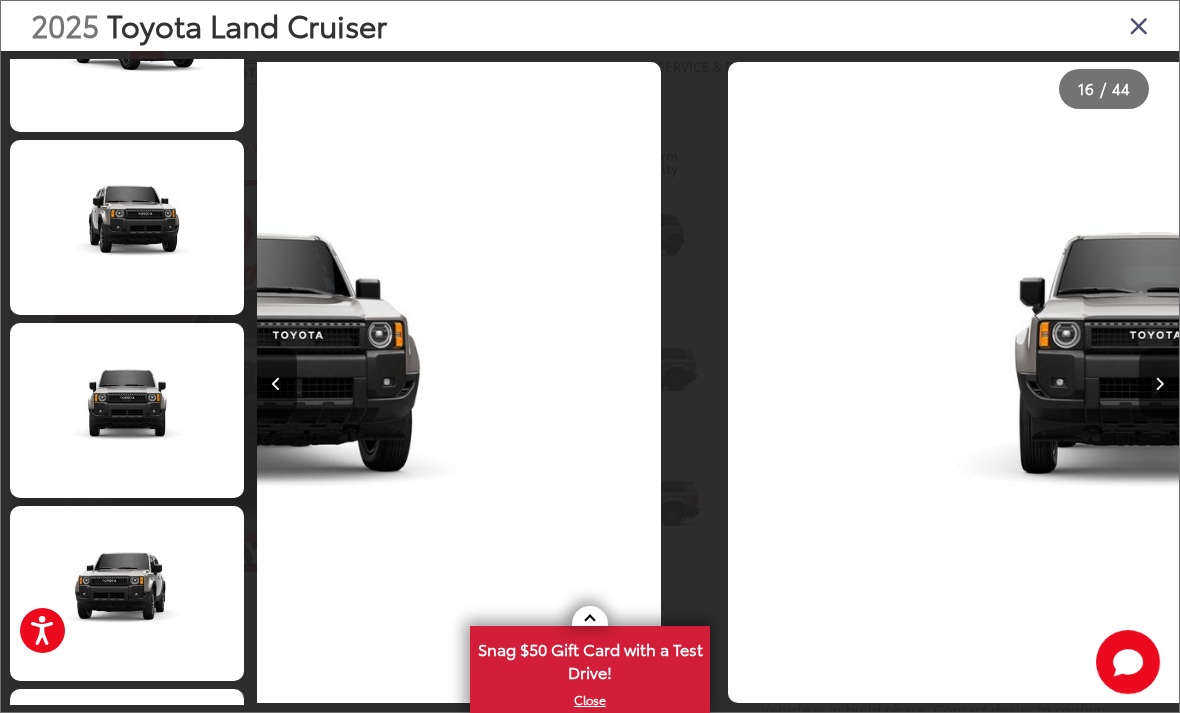 click at bounding box center [1159, 383] 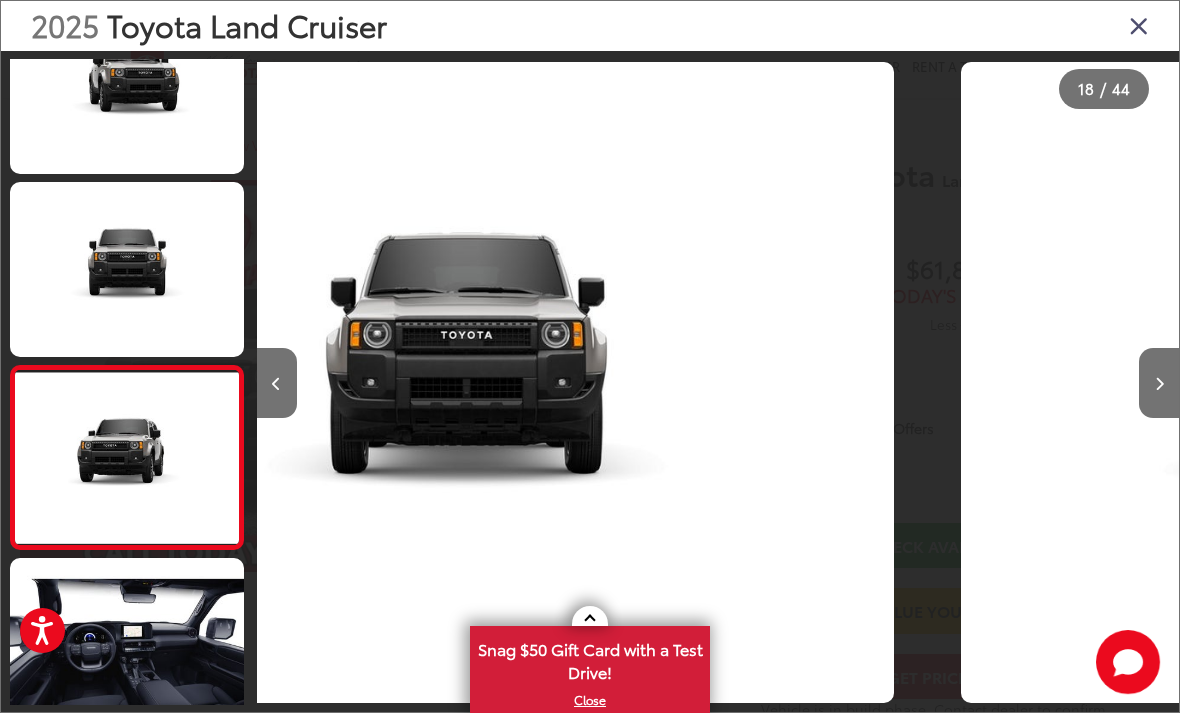click at bounding box center (1159, 383) 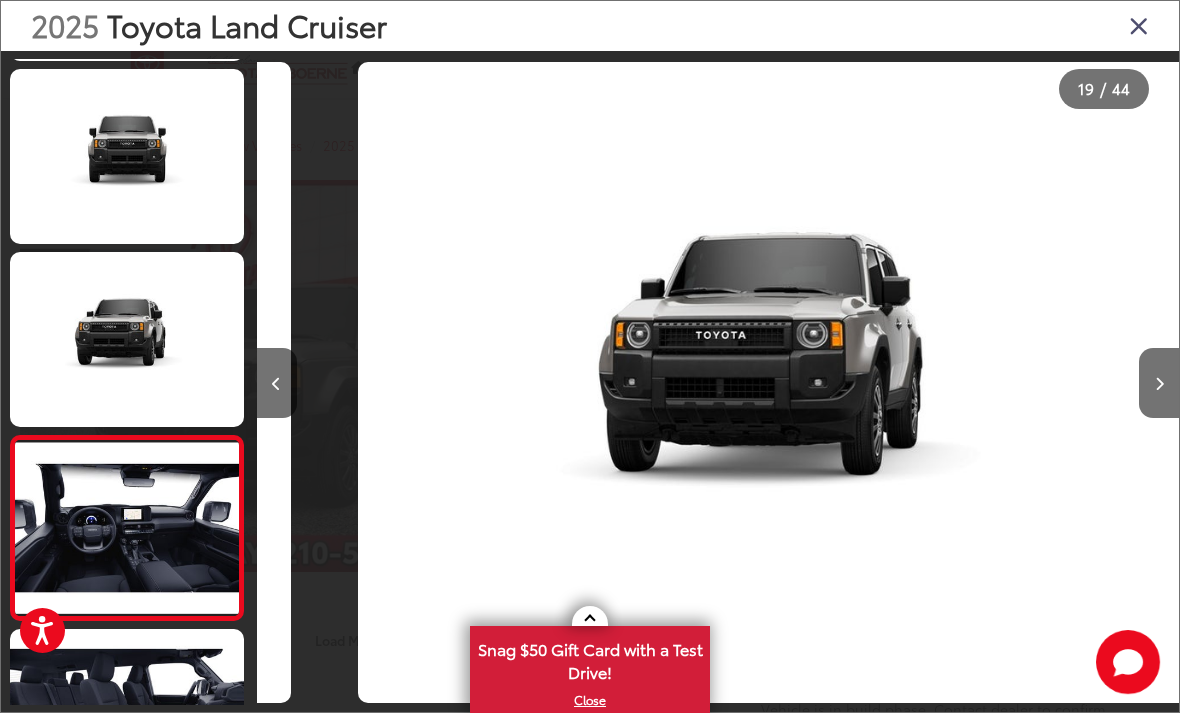 click at bounding box center (1159, 383) 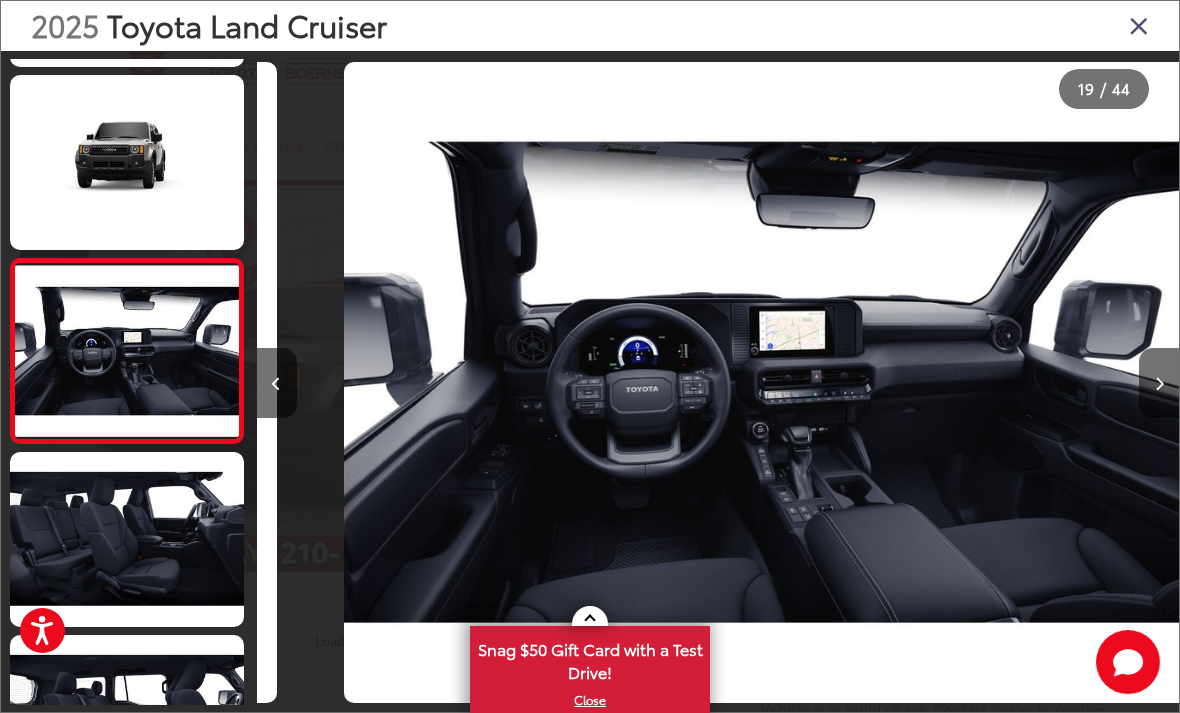 click at bounding box center (1159, 383) 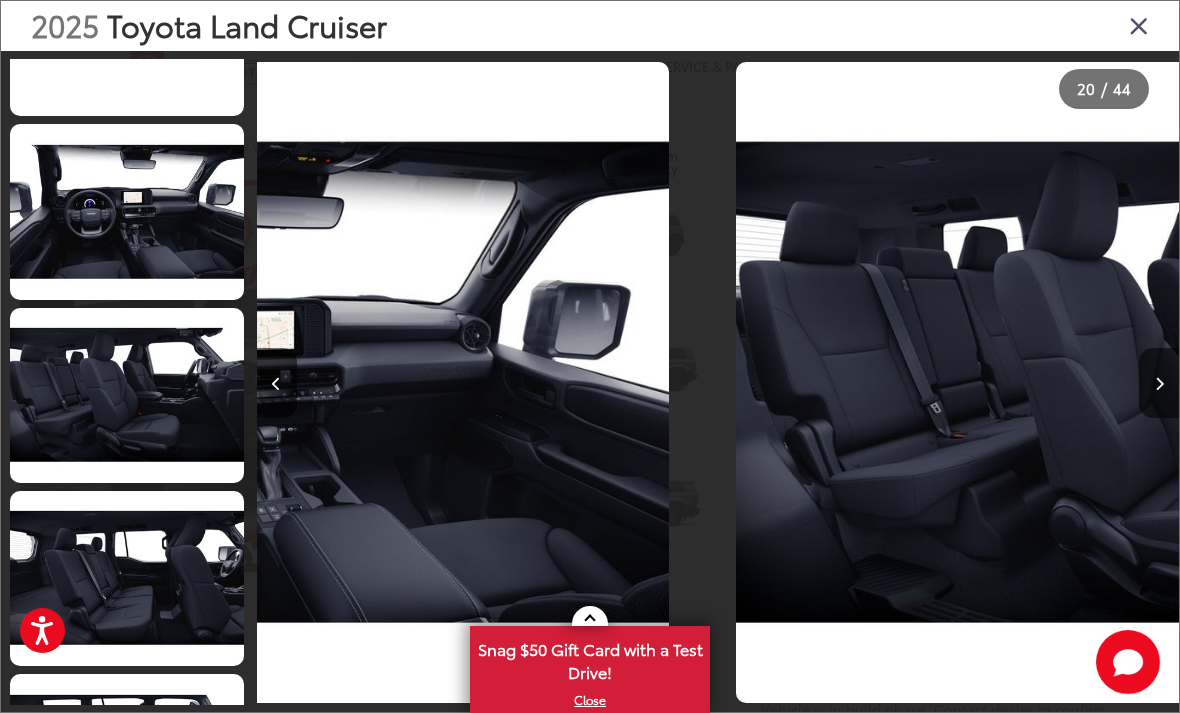 click at bounding box center [1159, 383] 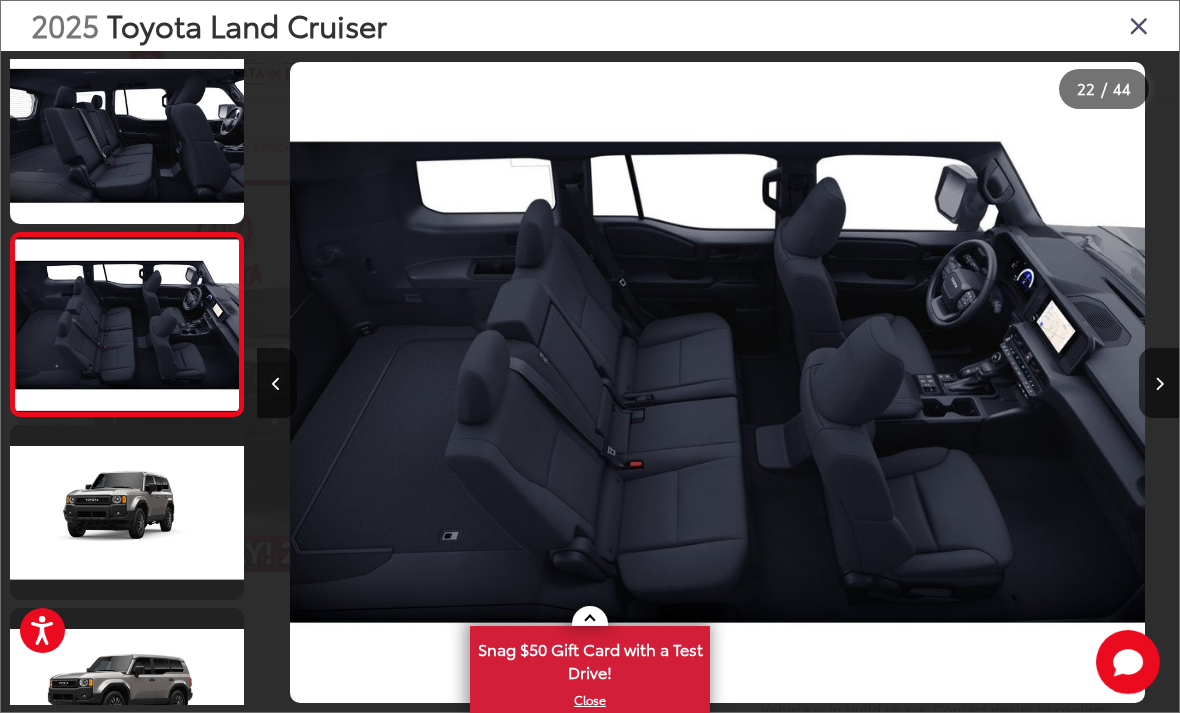 click at bounding box center [276, 384] 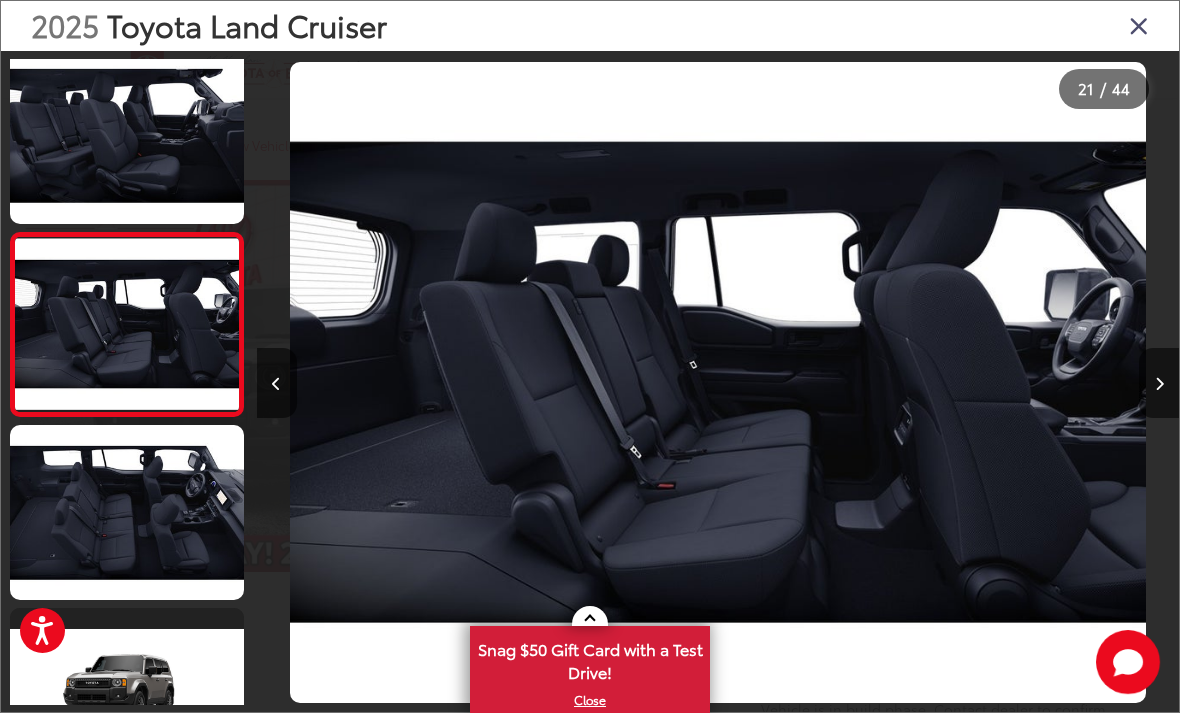 click at bounding box center [277, 383] 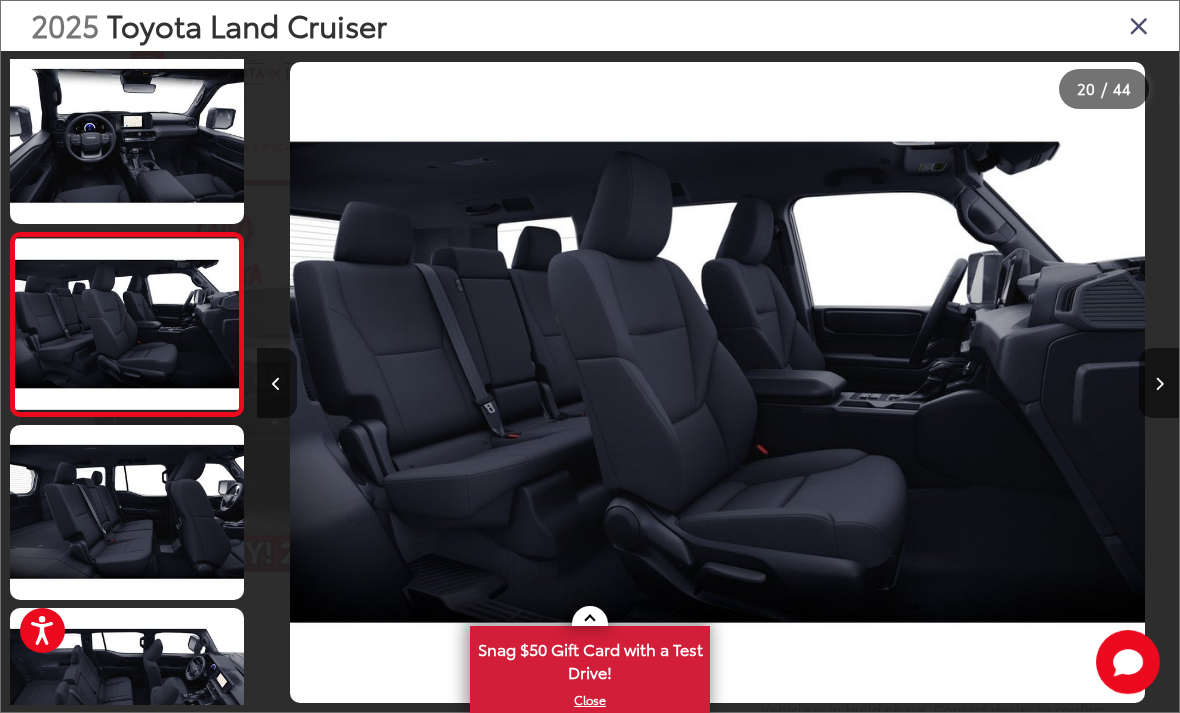 click at bounding box center [276, 384] 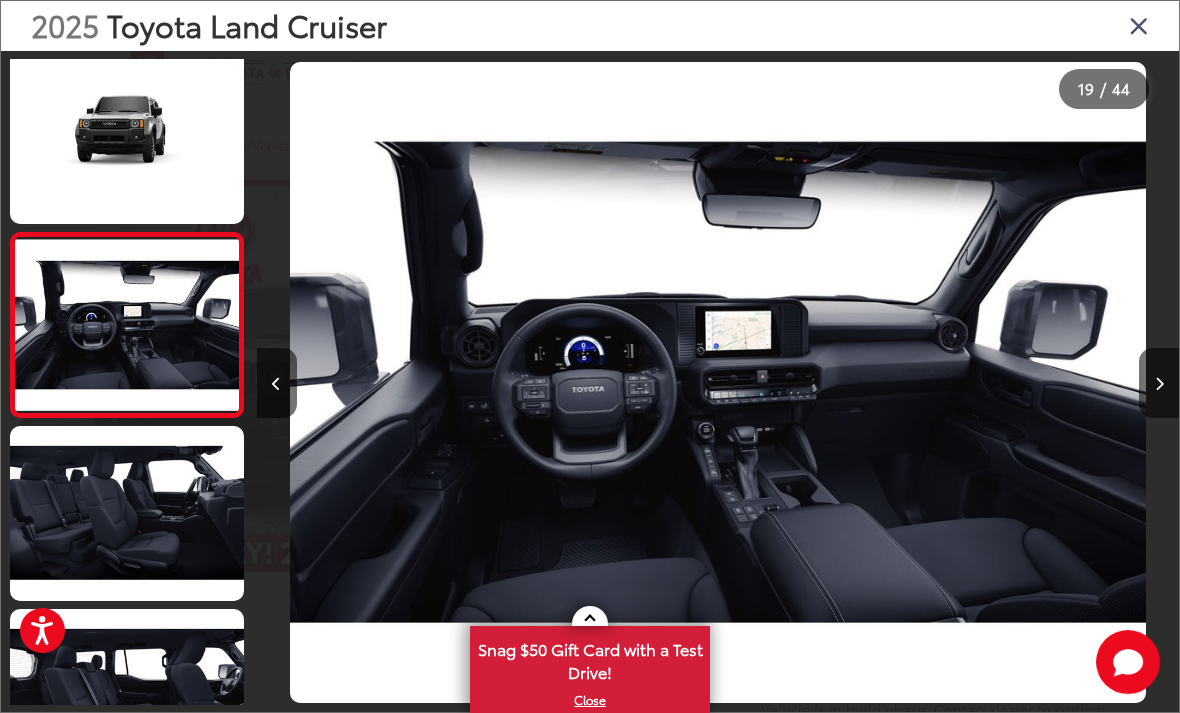 click at bounding box center (277, 383) 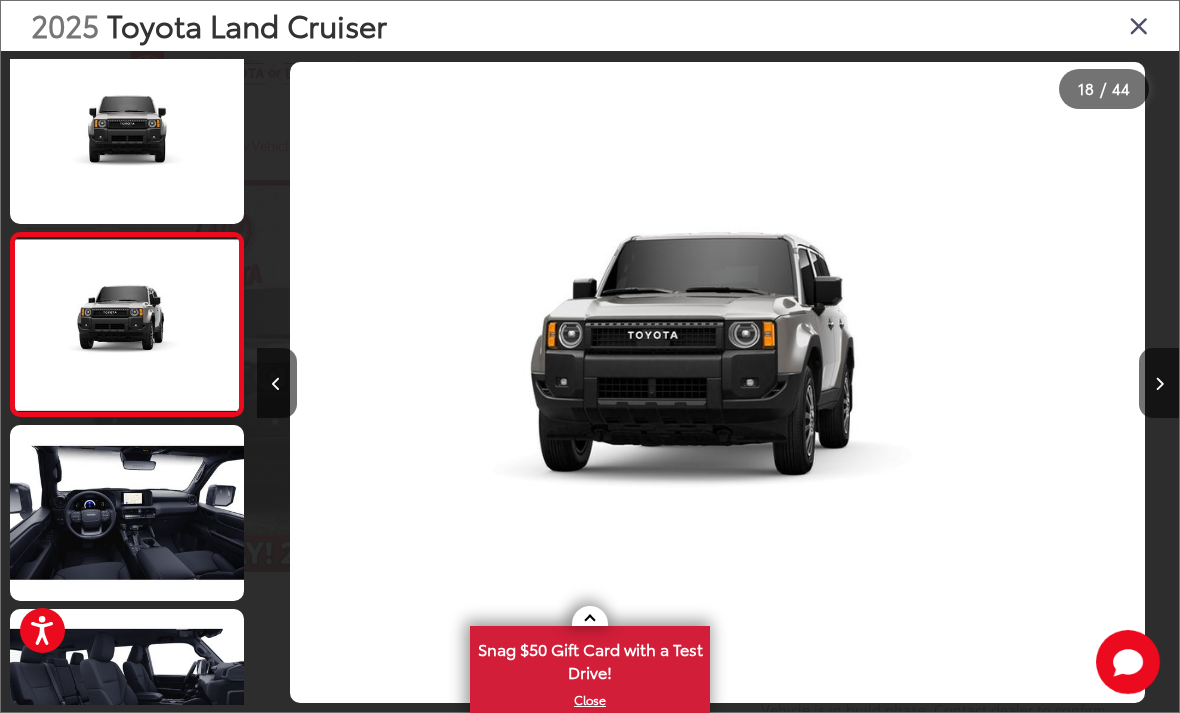 click at bounding box center [1159, 383] 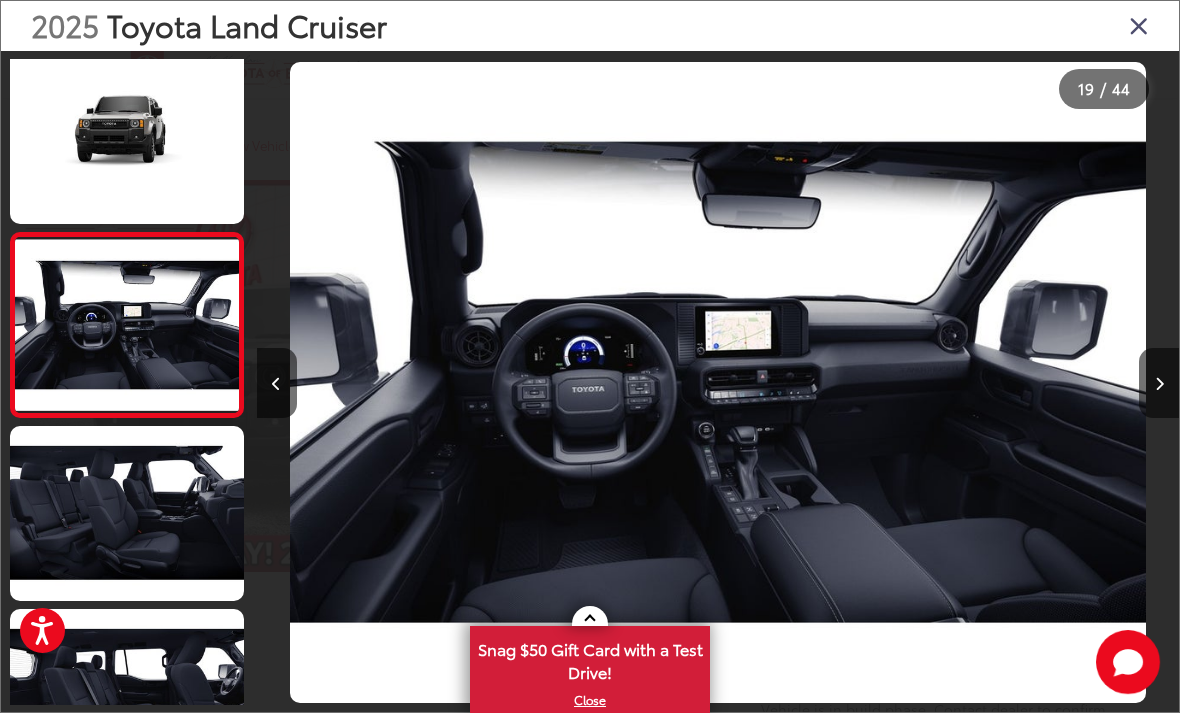 click at bounding box center [1159, 384] 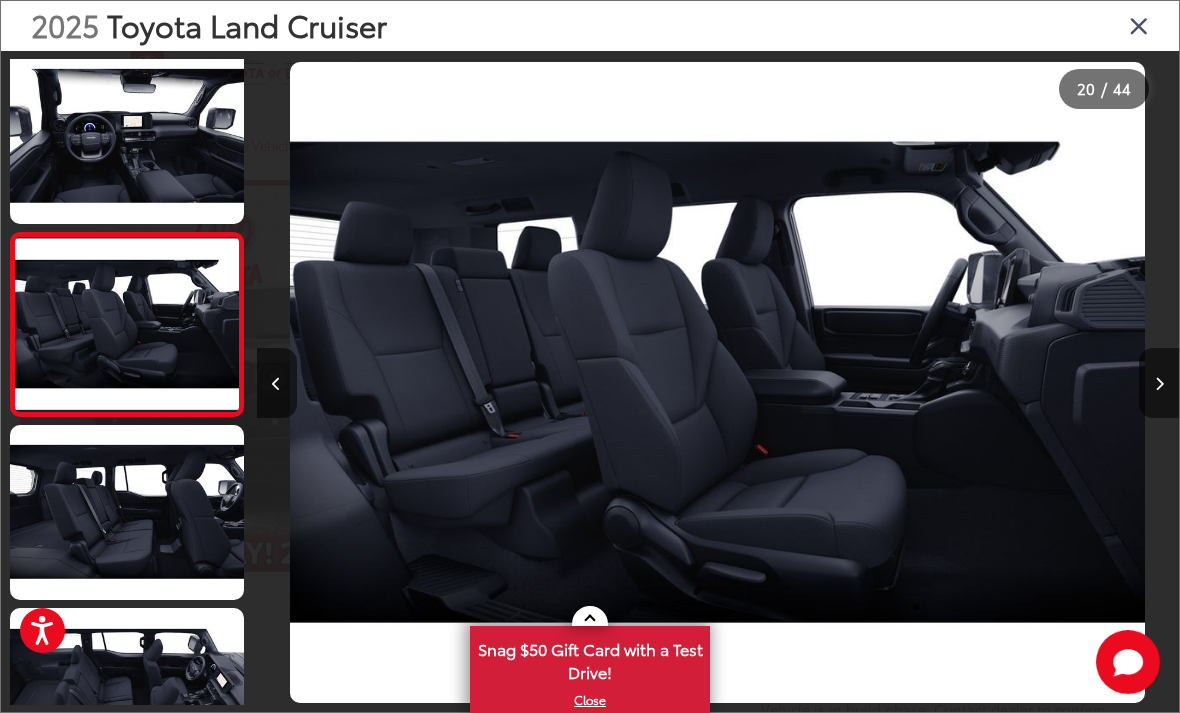 click at bounding box center (1159, 383) 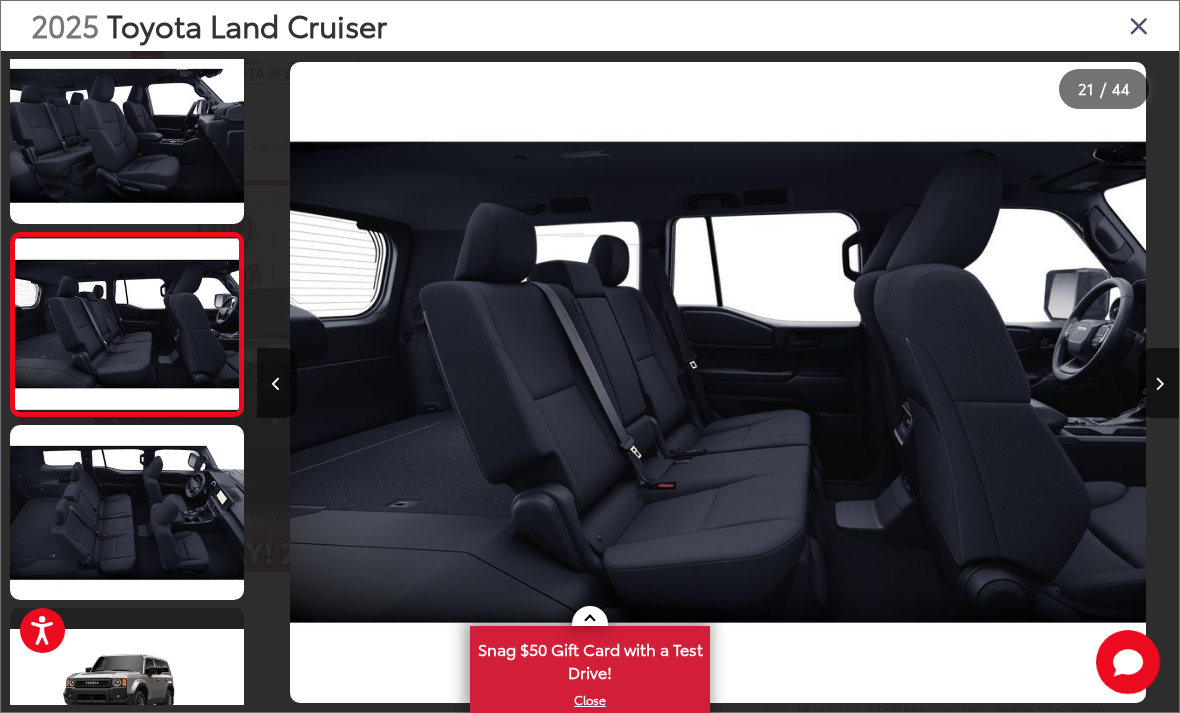 click at bounding box center (1159, 383) 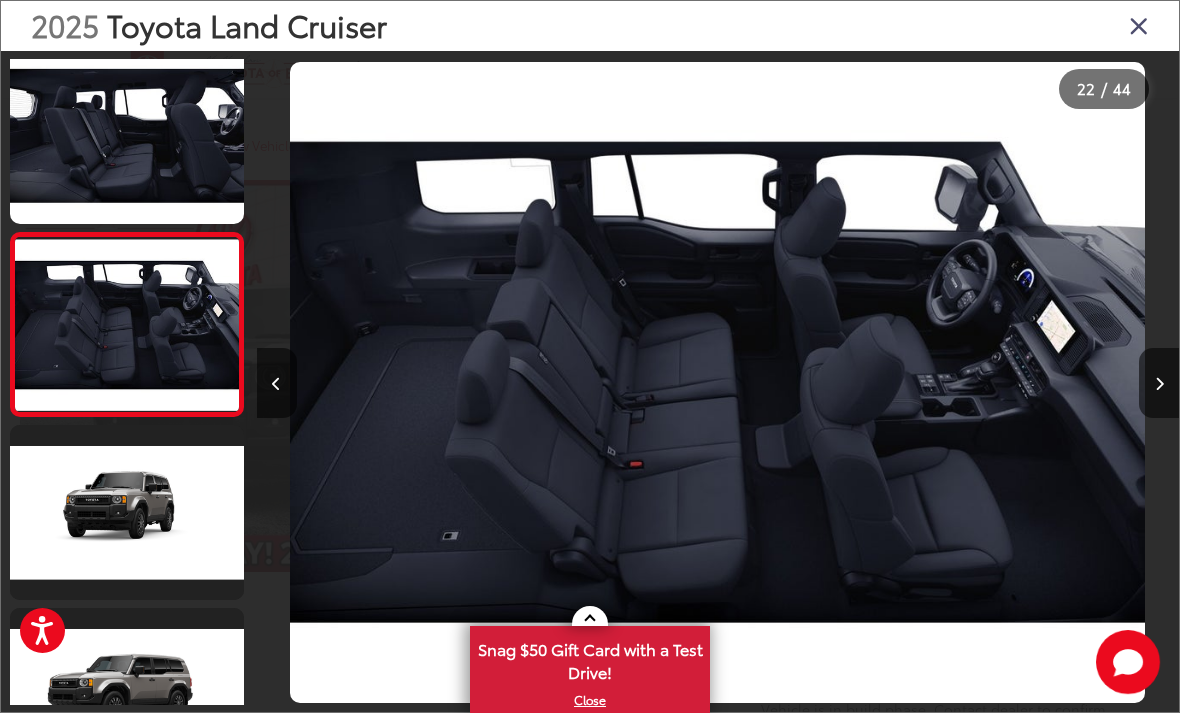 click at bounding box center [1159, 383] 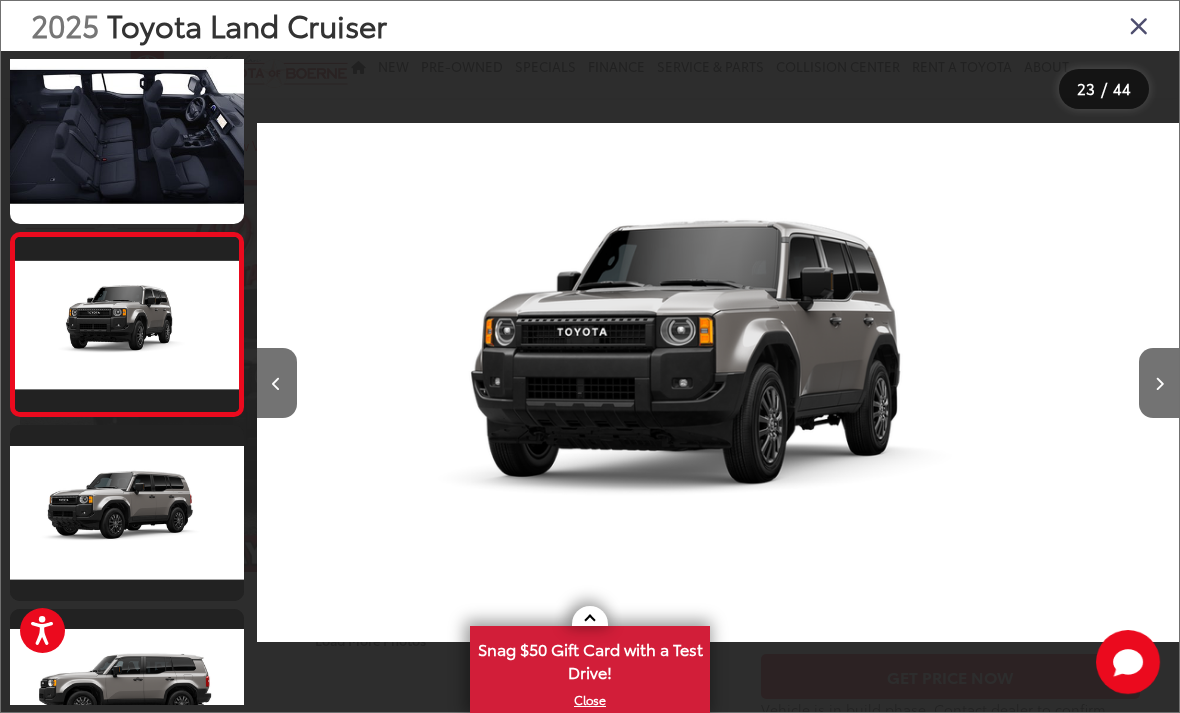 click at bounding box center (1159, 383) 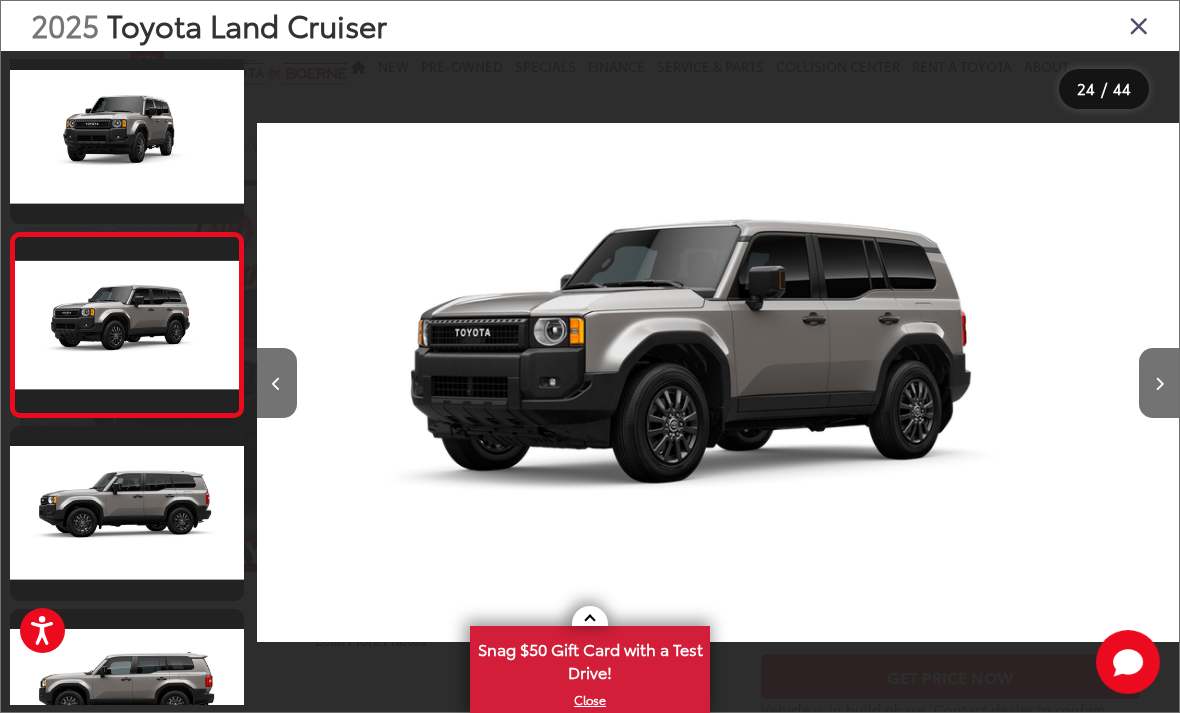 click at bounding box center (1159, 383) 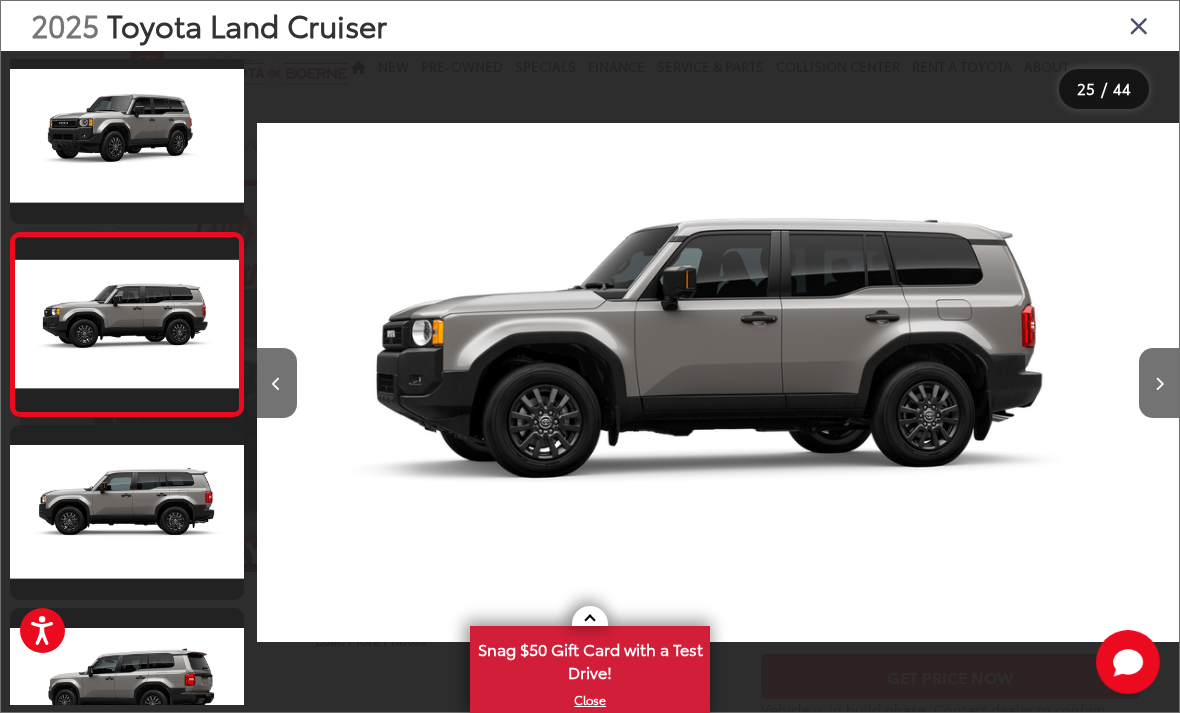 click at bounding box center [1159, 383] 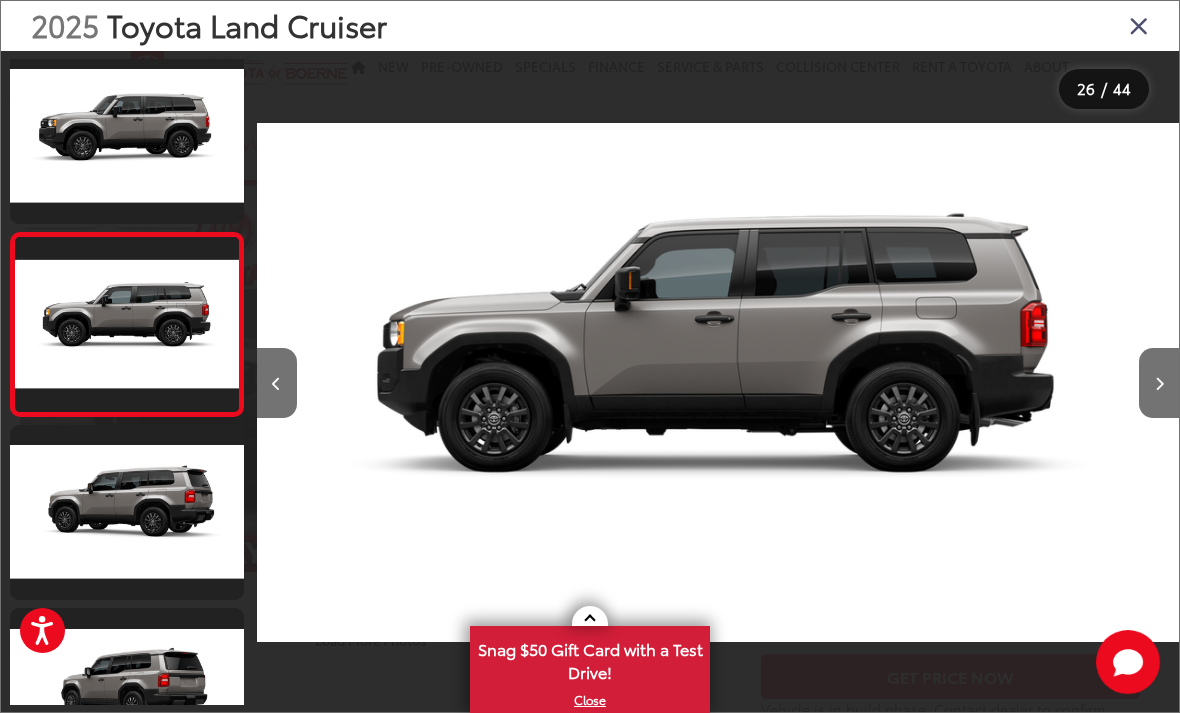 click at bounding box center [1159, 383] 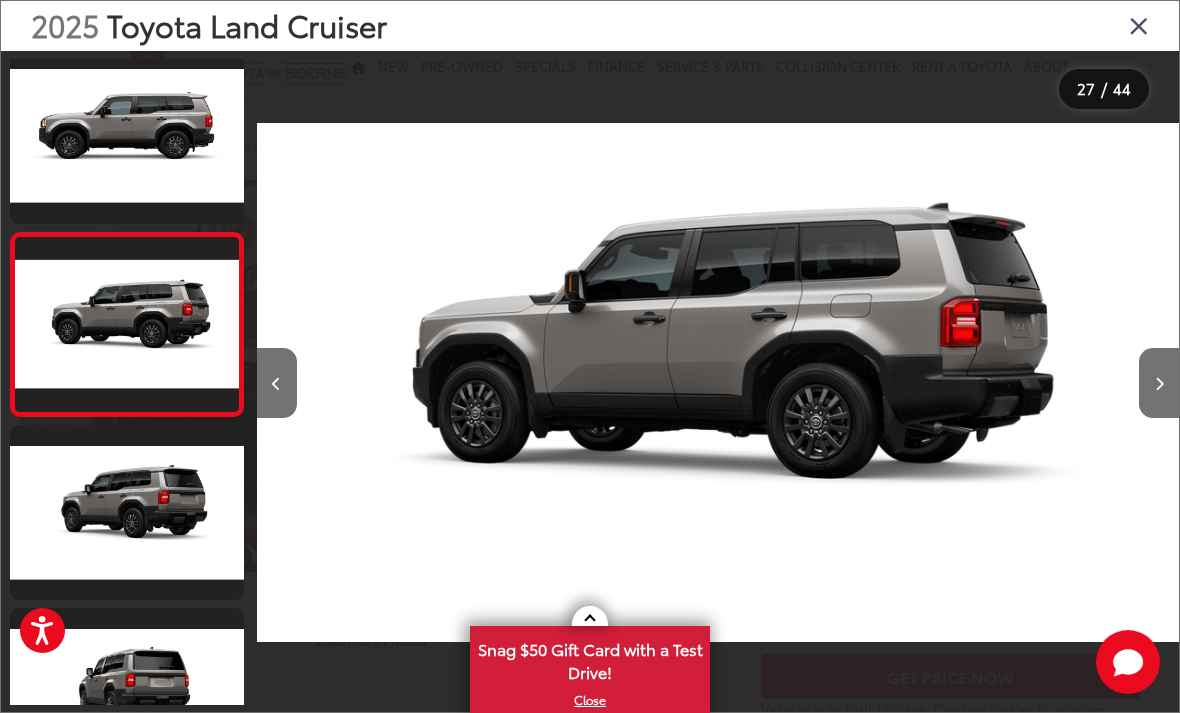 click at bounding box center [1159, 383] 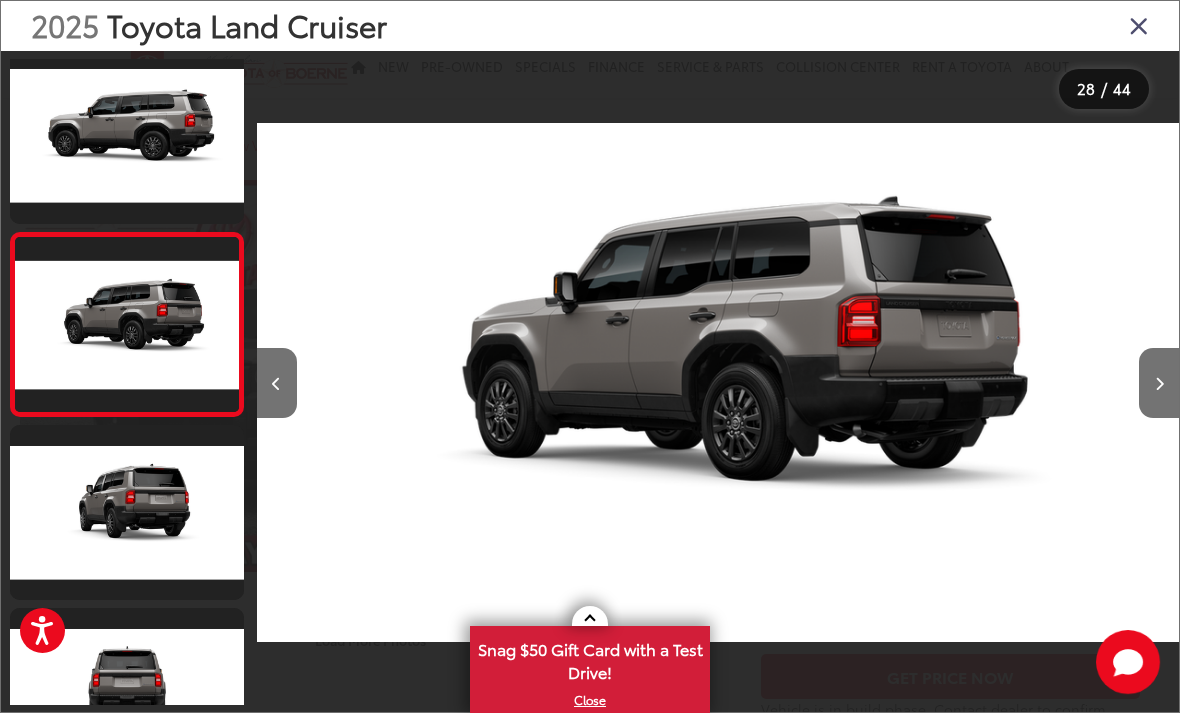 click at bounding box center (1159, 383) 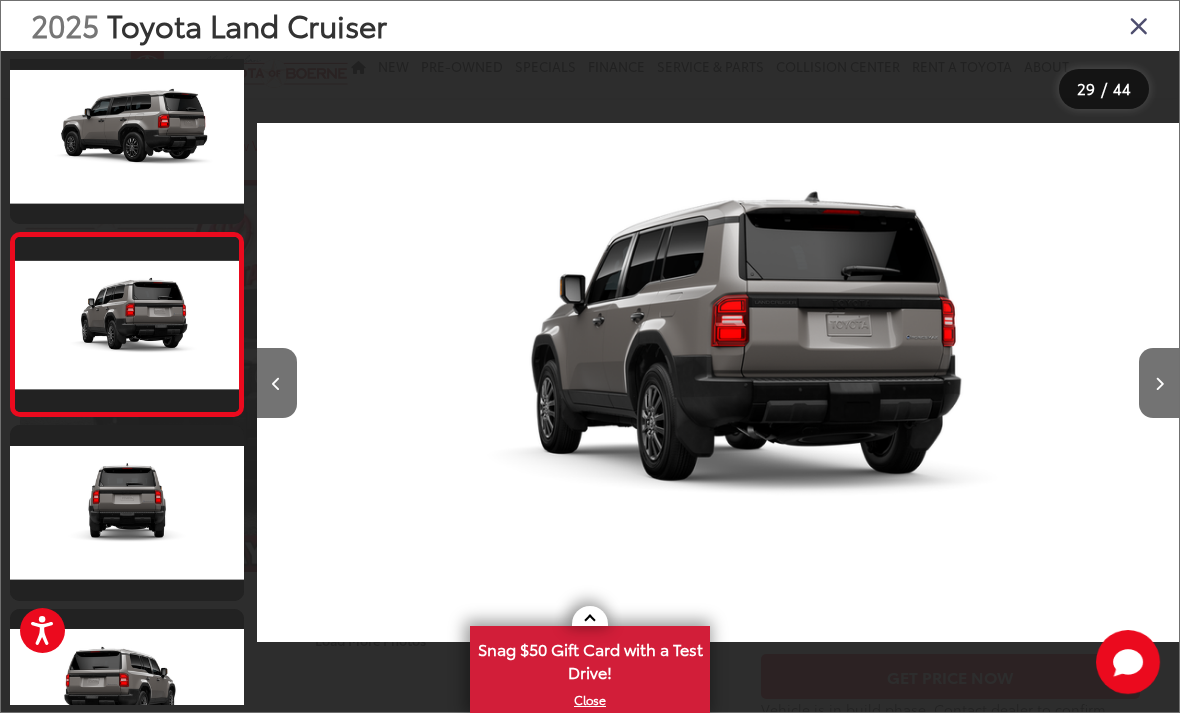 click at bounding box center [1159, 383] 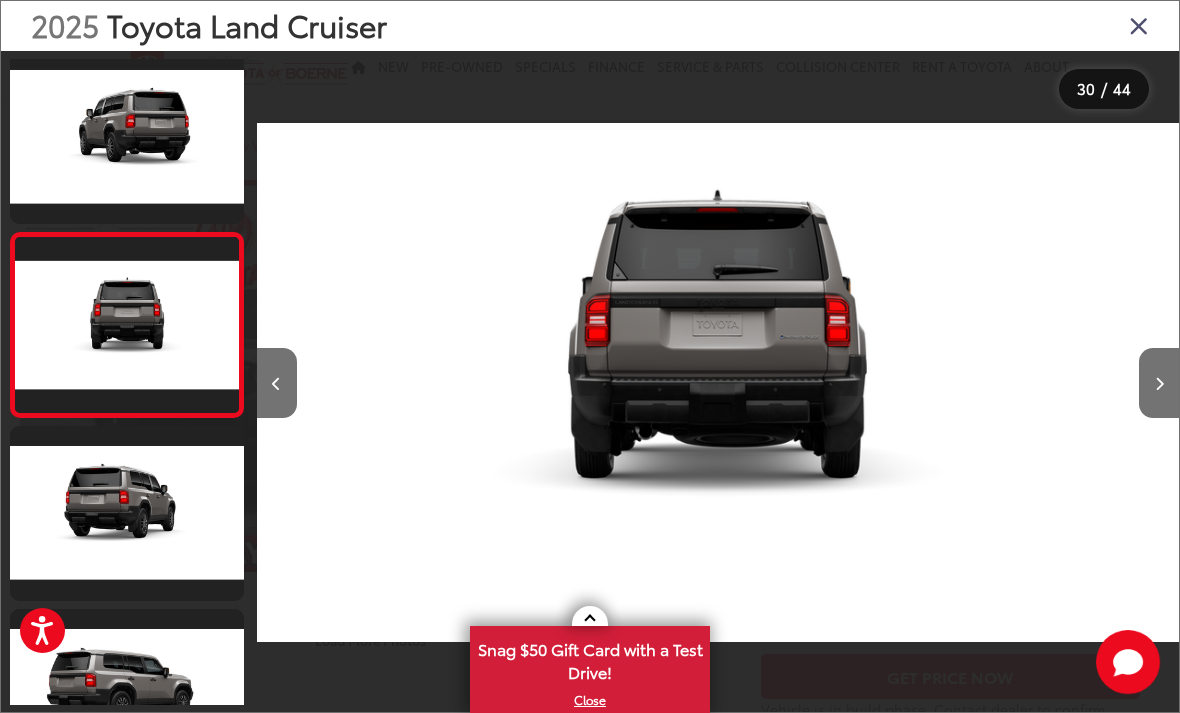 click at bounding box center [1159, 383] 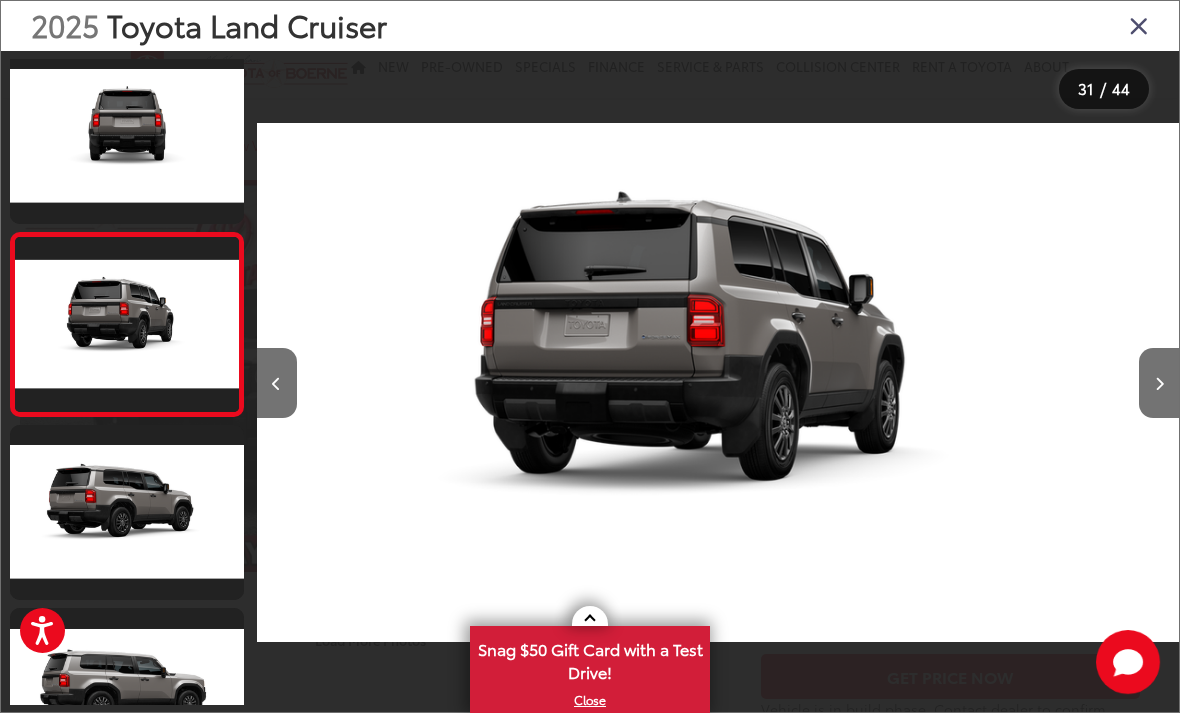 click at bounding box center (1139, 25) 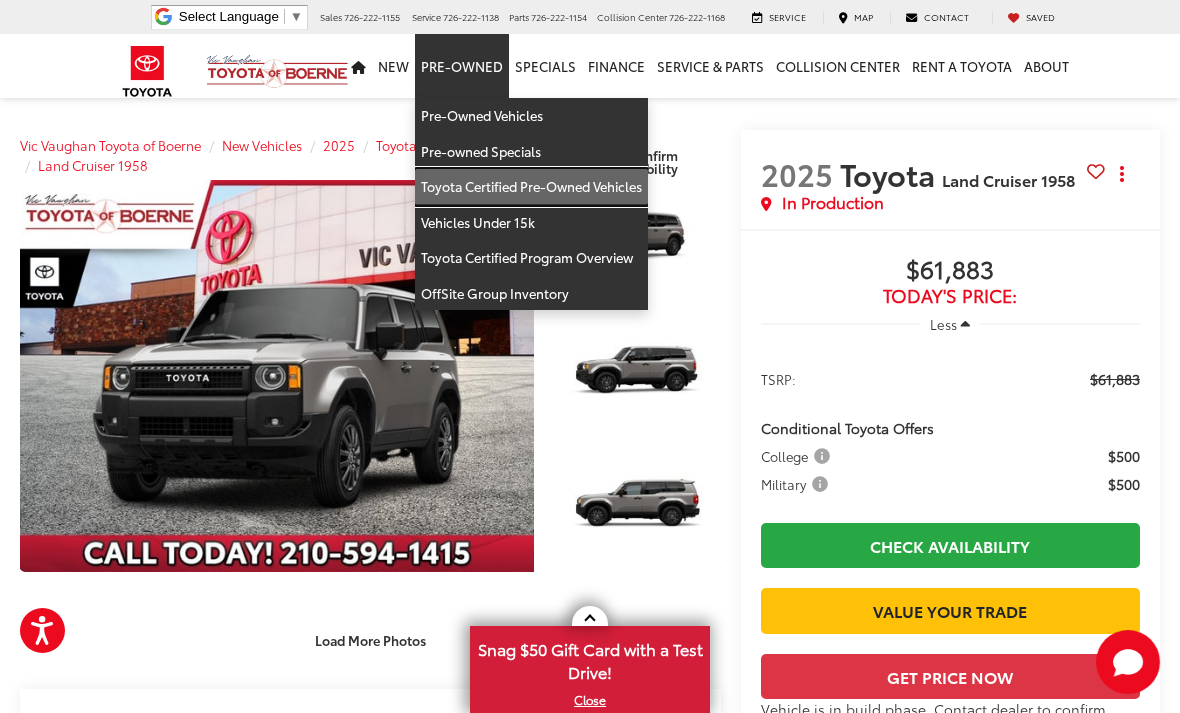 click on "Toyota Certified Pre-Owned Vehicles" at bounding box center [531, 187] 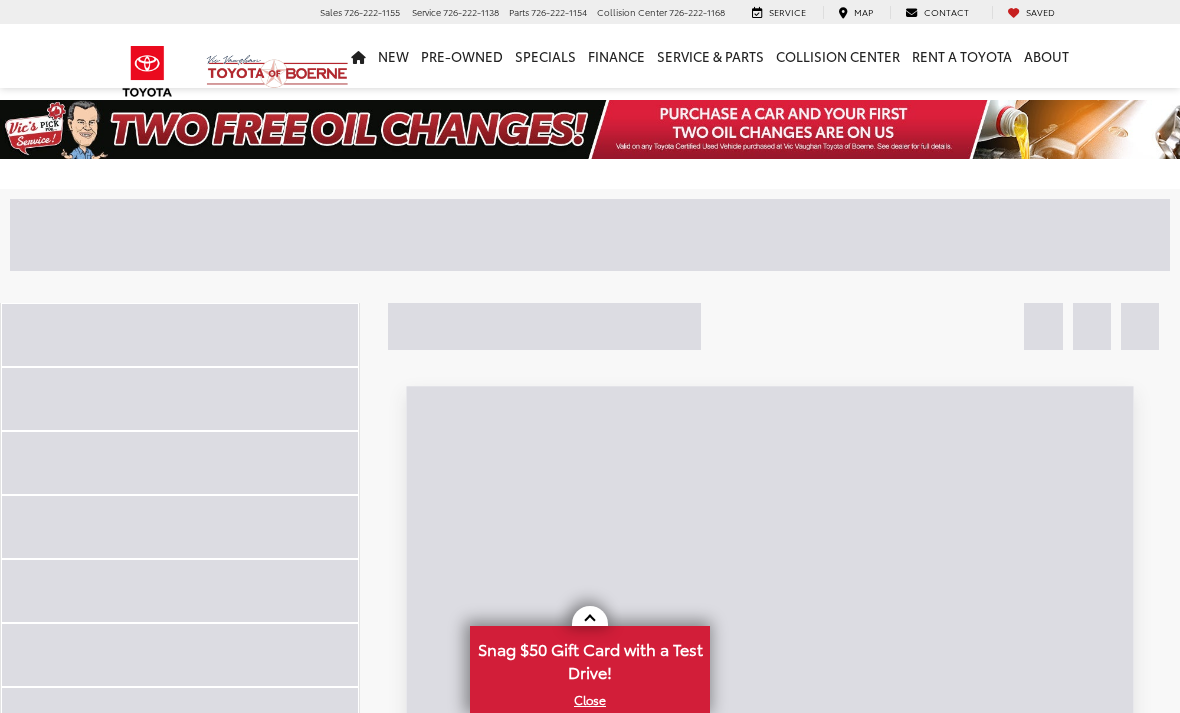 scroll, scrollTop: 0, scrollLeft: 0, axis: both 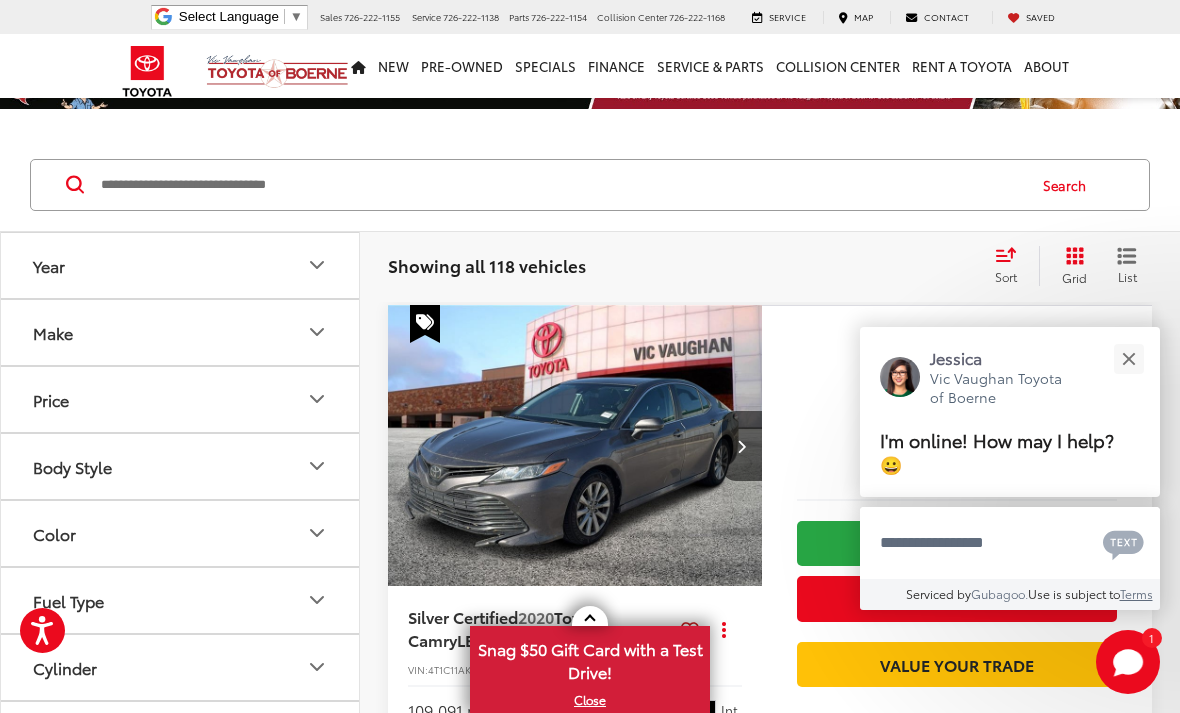 click 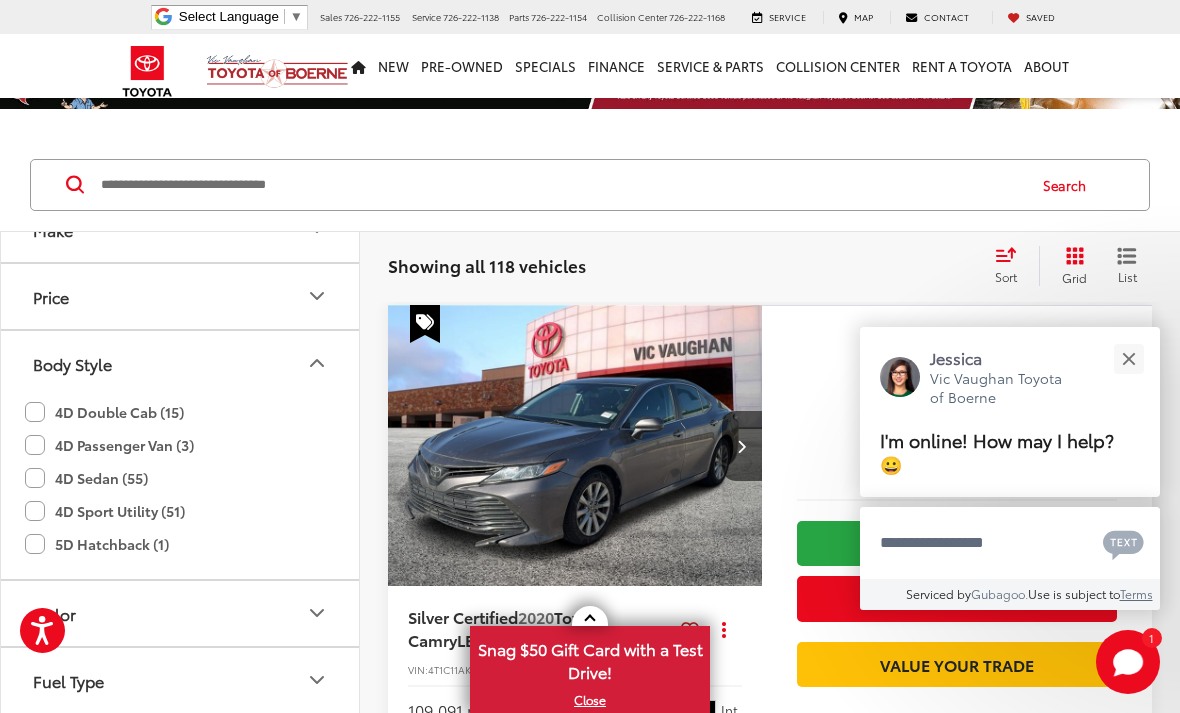 scroll, scrollTop: 105, scrollLeft: 0, axis: vertical 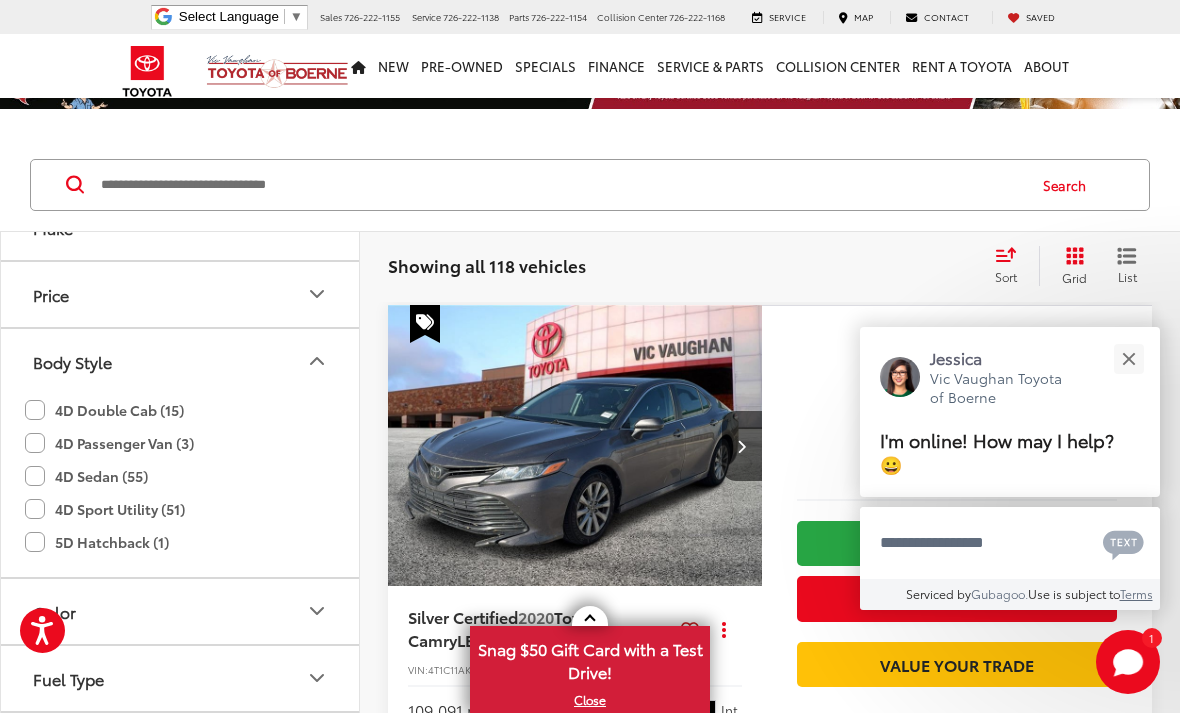 click on "4D Sport Utility (51)" 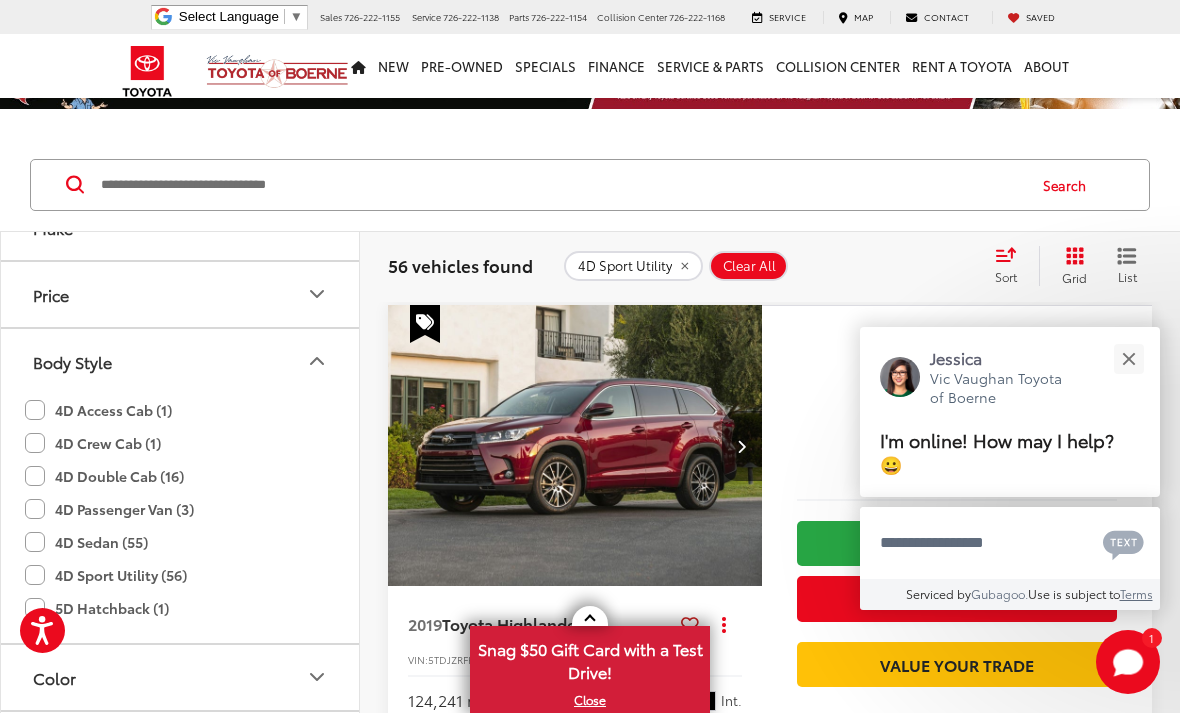 click at bounding box center (1128, 358) 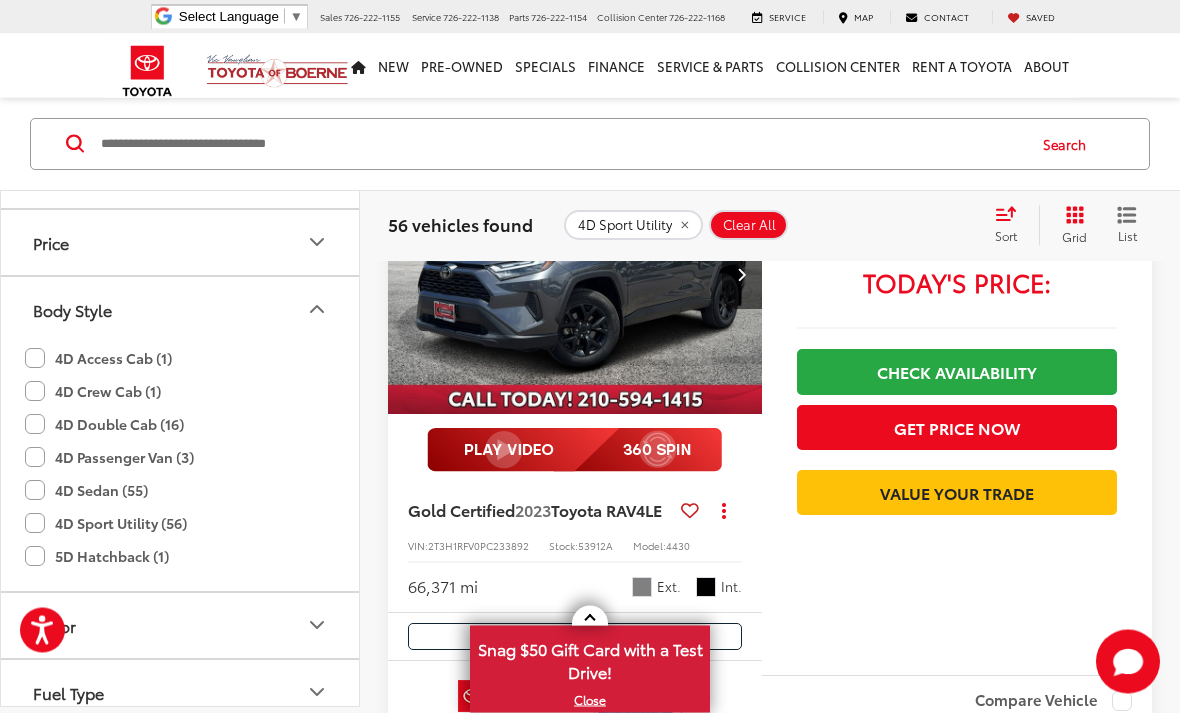 scroll, scrollTop: 2149, scrollLeft: 0, axis: vertical 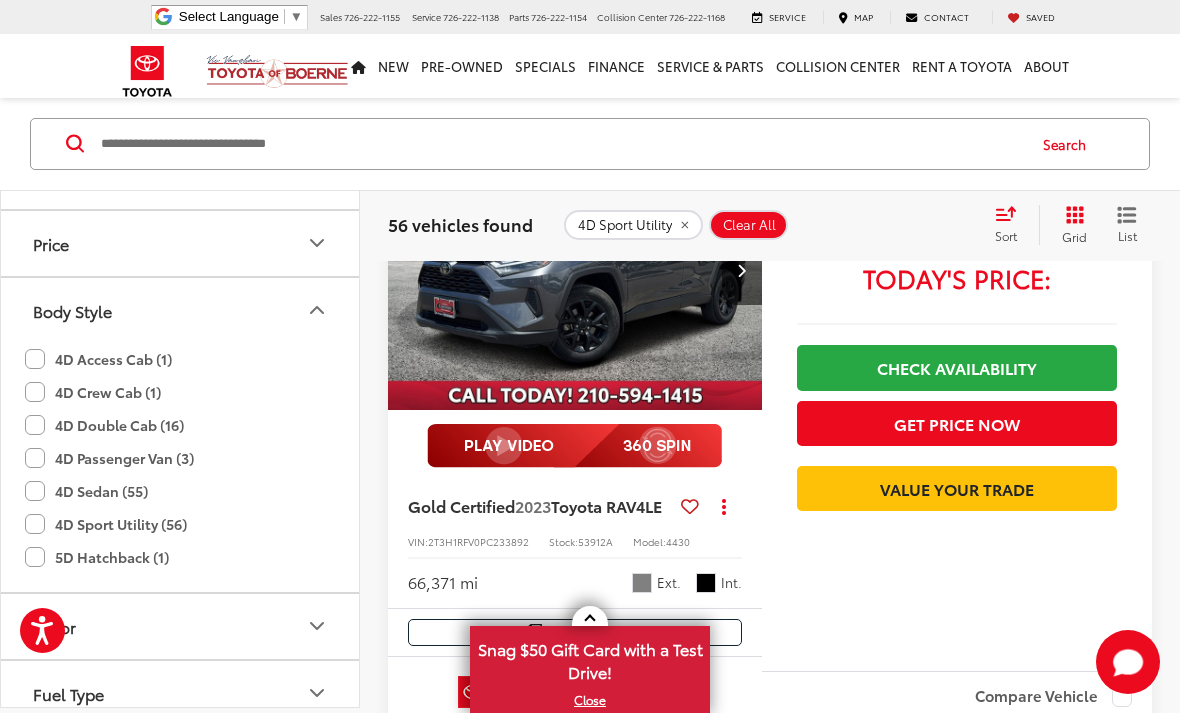 click 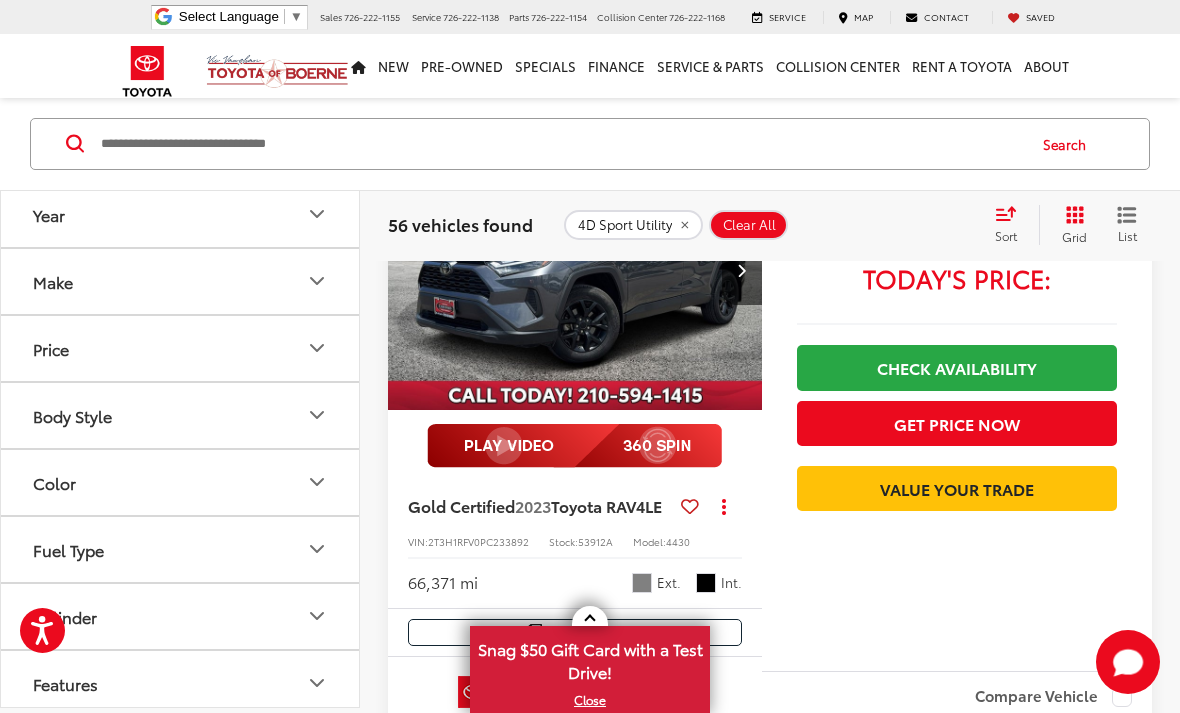 scroll, scrollTop: 0, scrollLeft: 0, axis: both 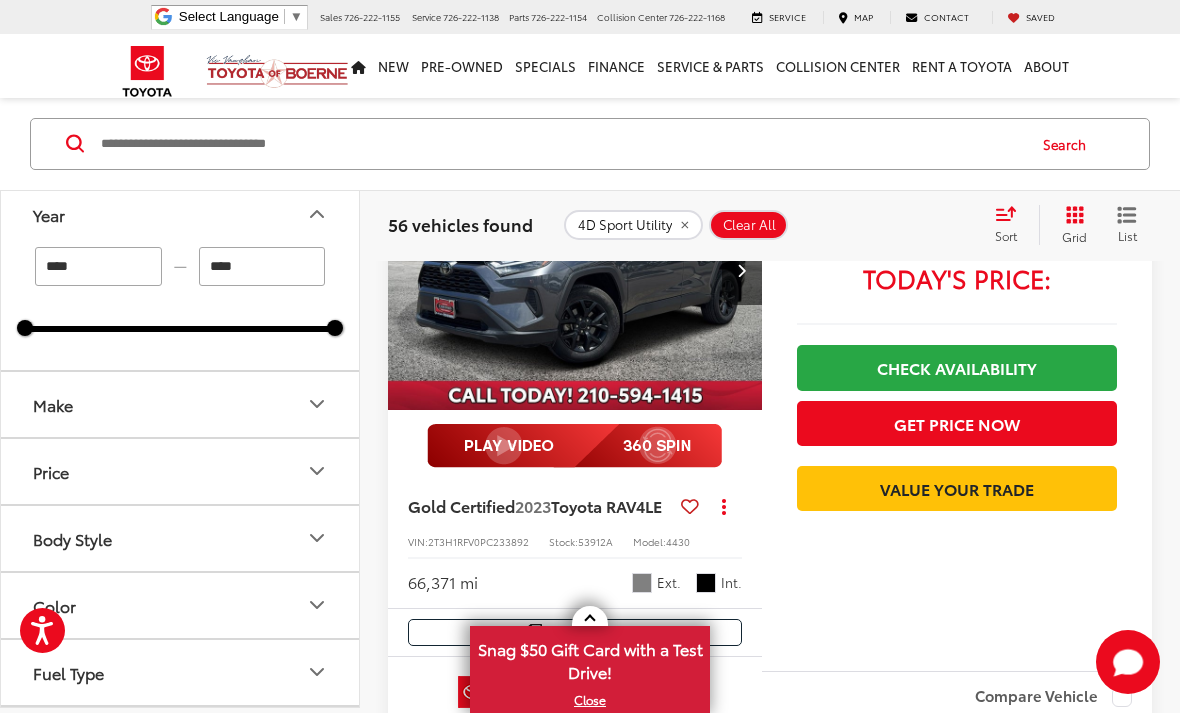 click on "Year" at bounding box center [181, 214] 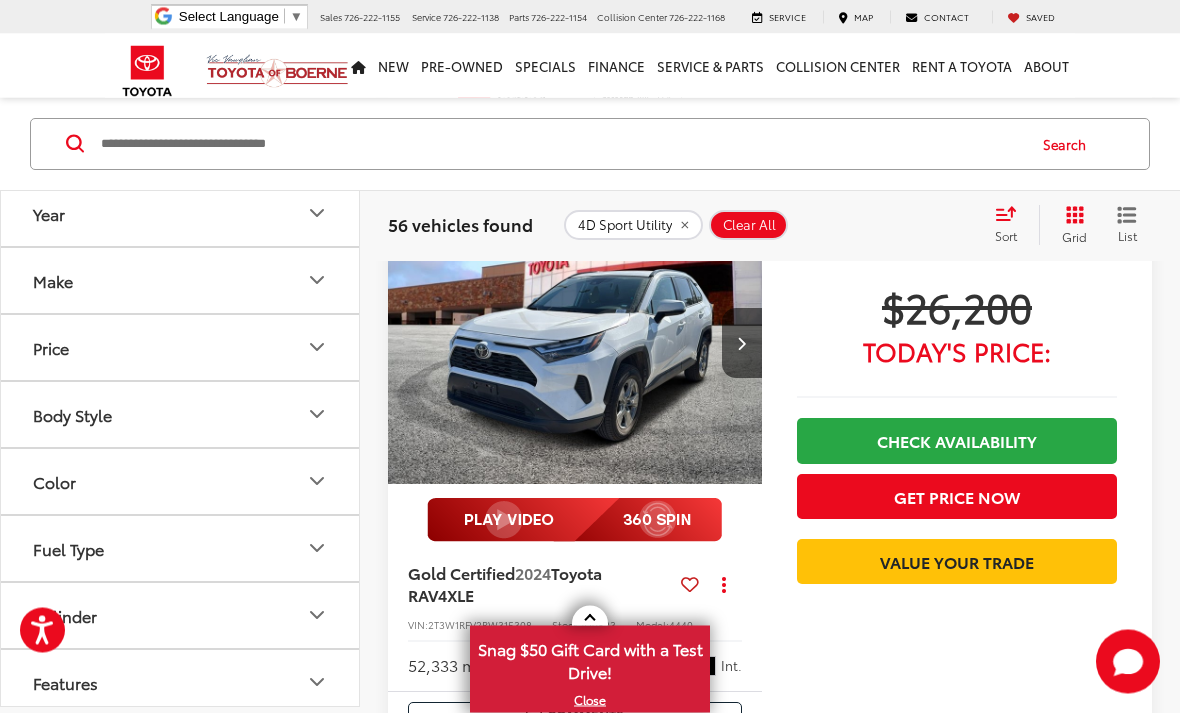 scroll, scrollTop: 4072, scrollLeft: 0, axis: vertical 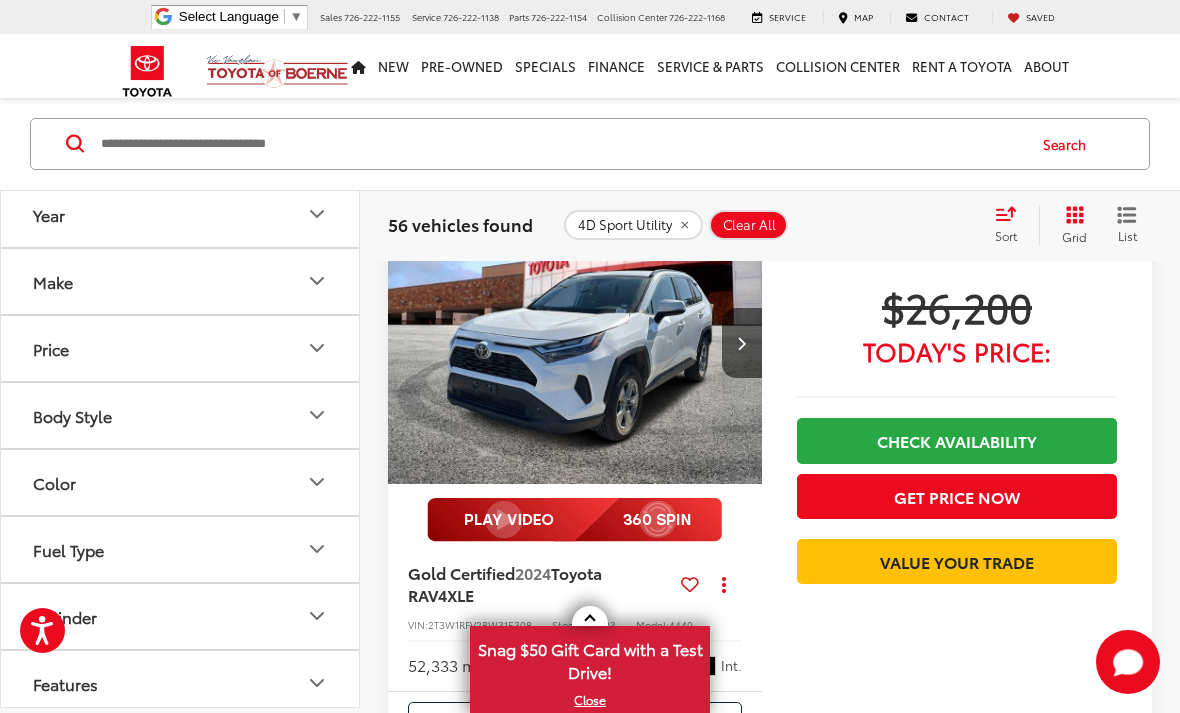 click 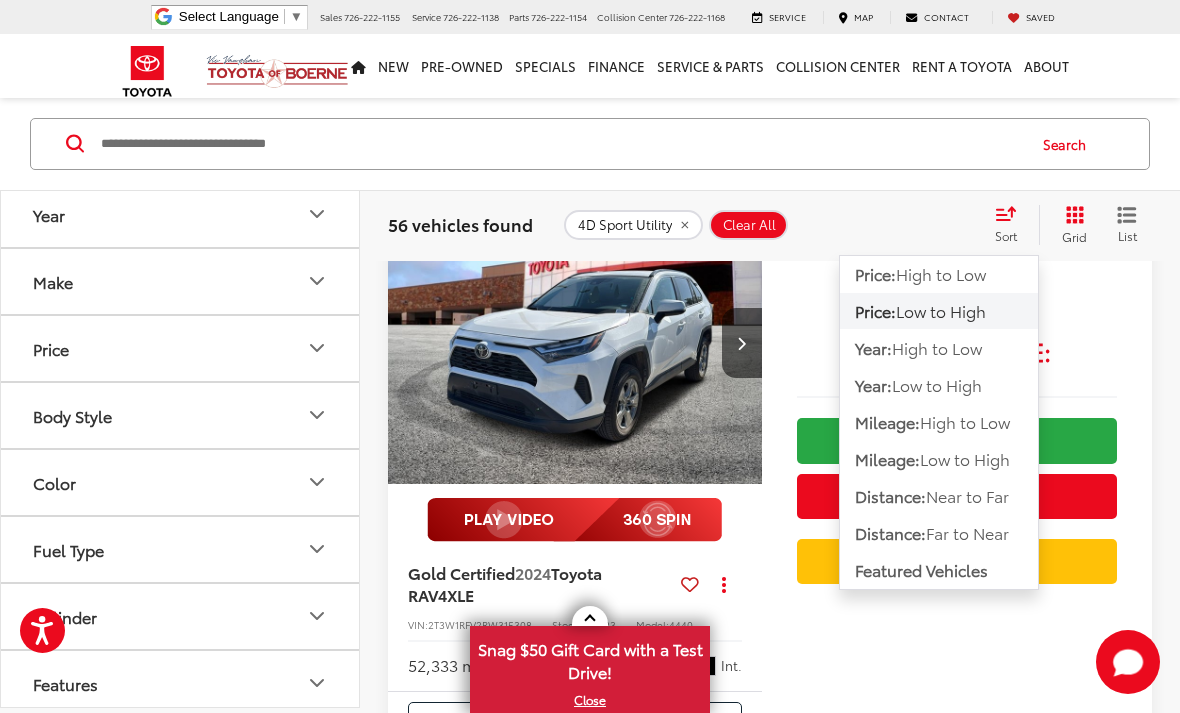 click at bounding box center (561, 144) 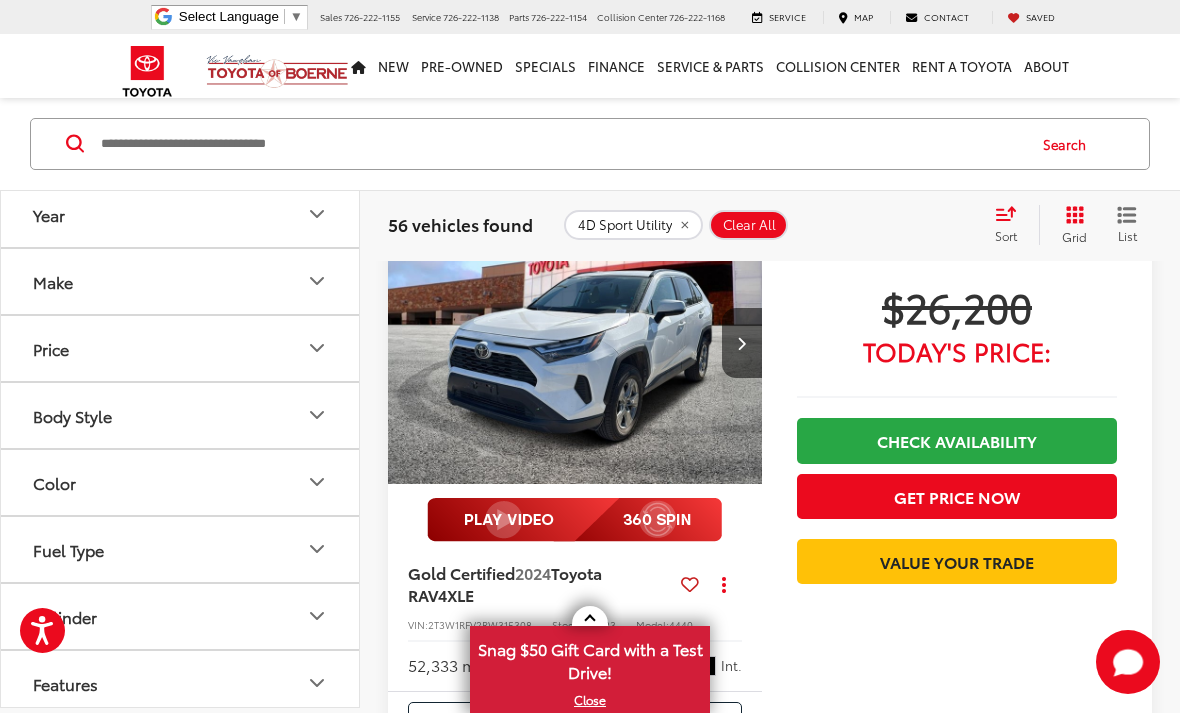 scroll, scrollTop: 4071, scrollLeft: 0, axis: vertical 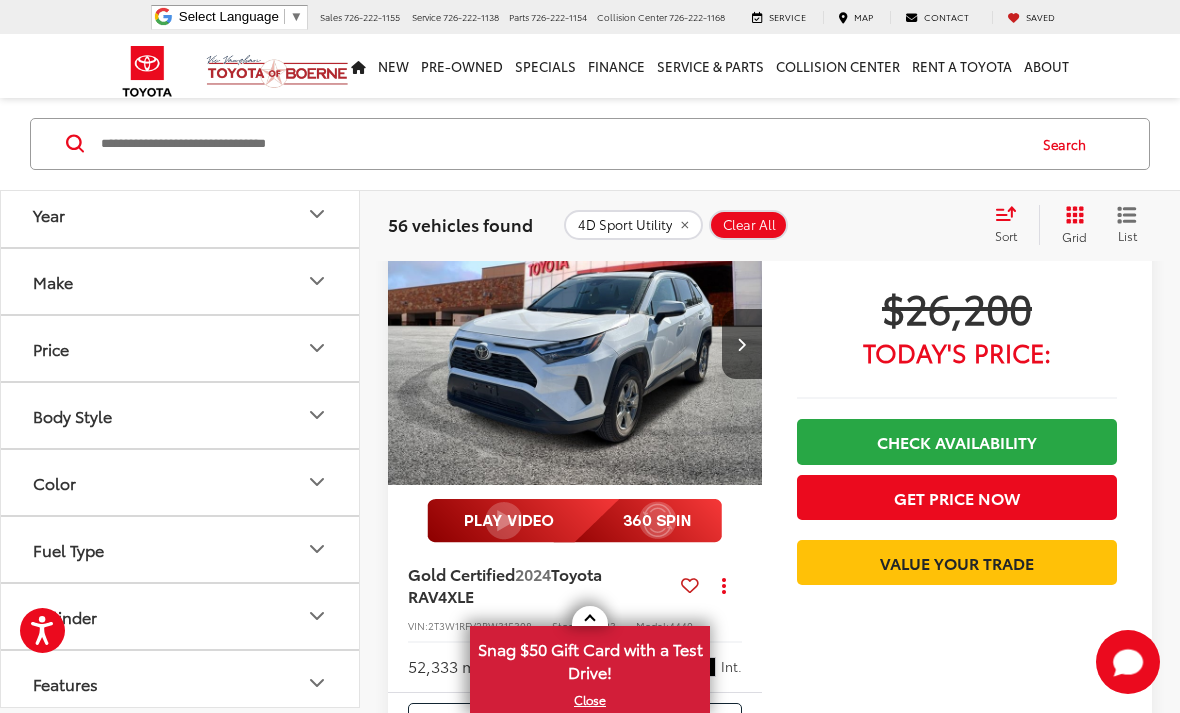 click on "Sort" at bounding box center [1012, 225] 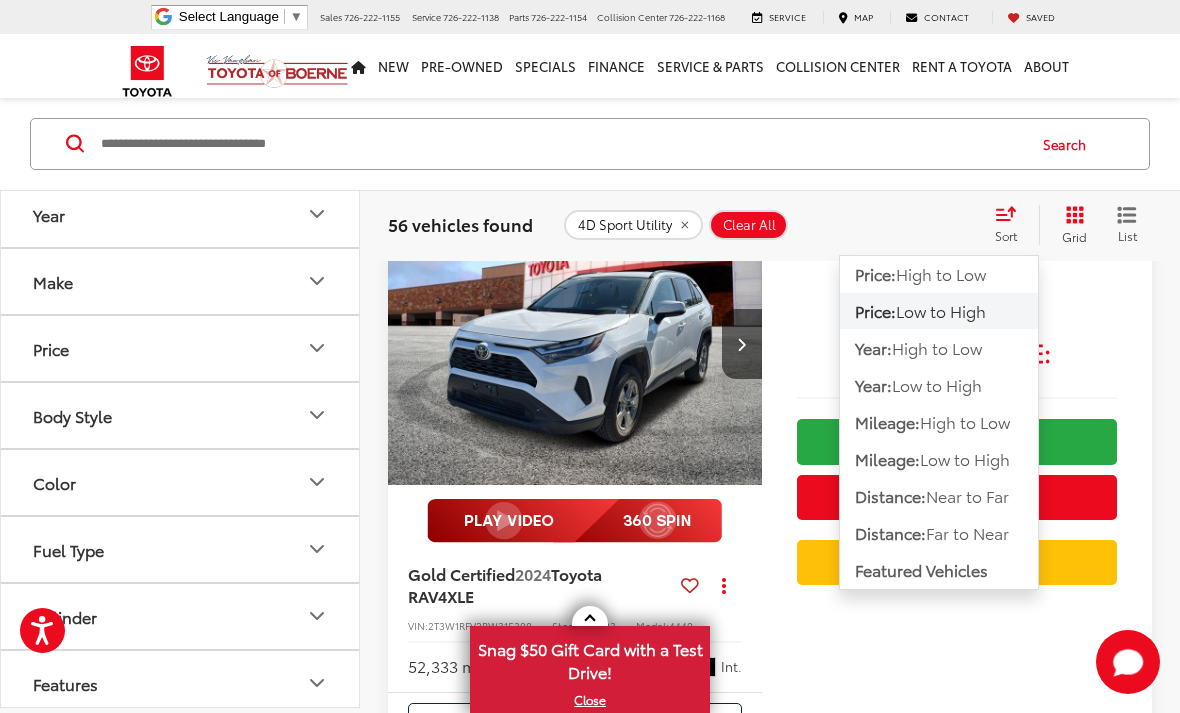 scroll, scrollTop: 4072, scrollLeft: 0, axis: vertical 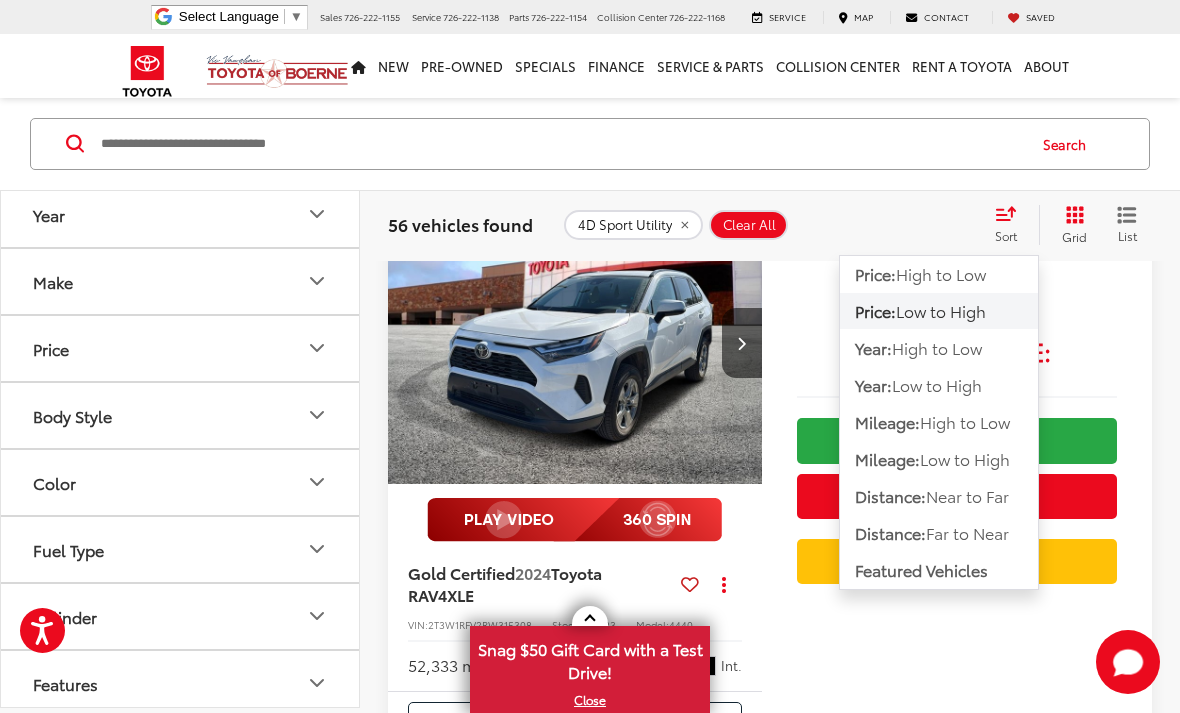 click on "Low to High" at bounding box center (965, 458) 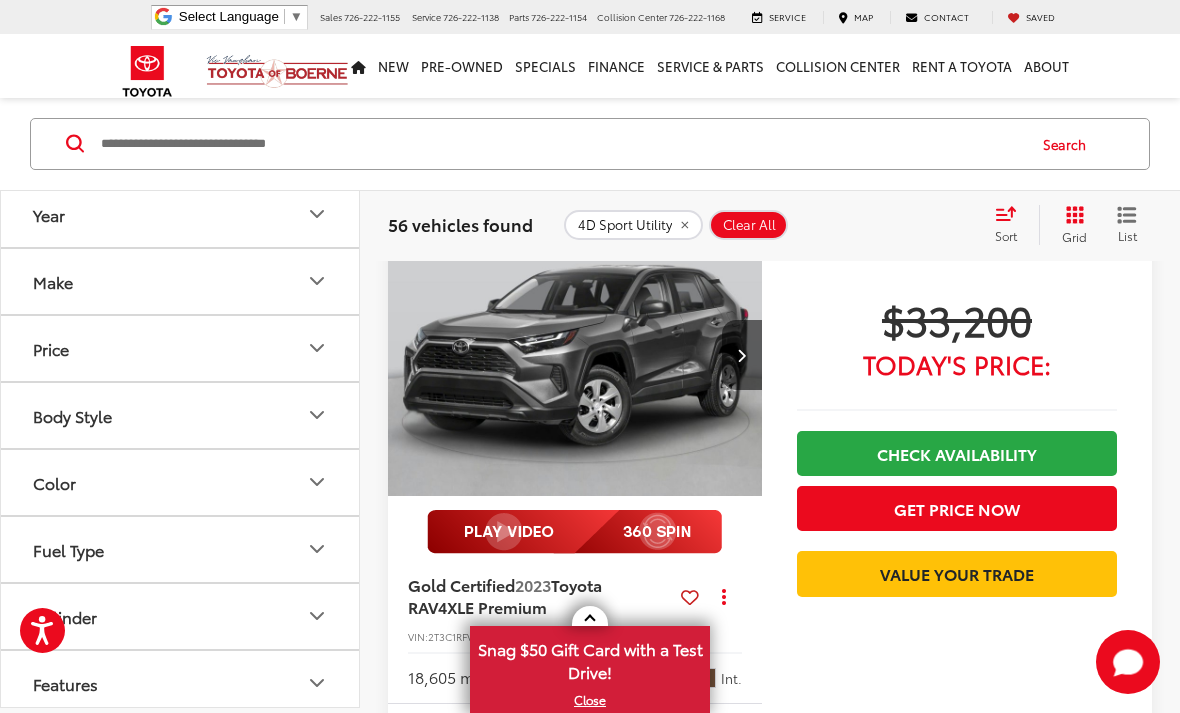scroll, scrollTop: 6097, scrollLeft: 0, axis: vertical 